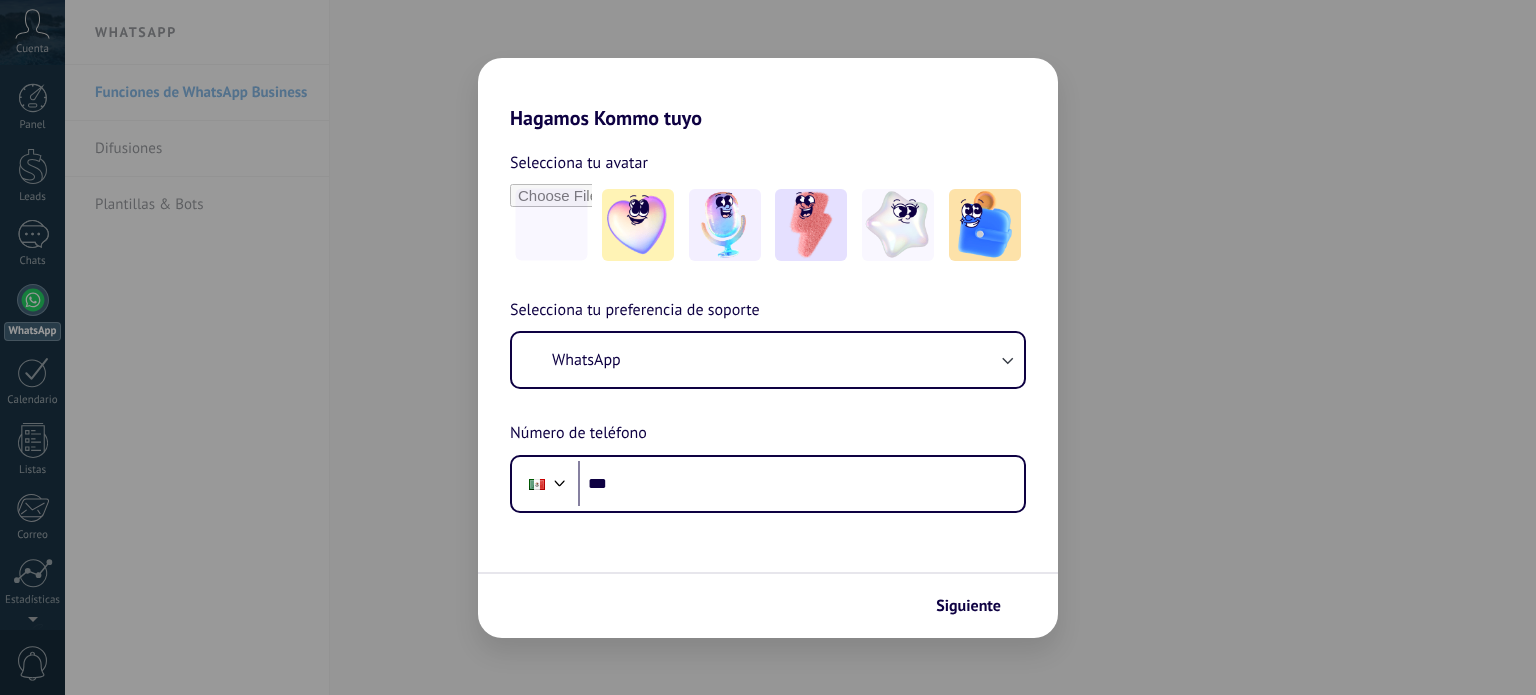 scroll, scrollTop: 0, scrollLeft: 0, axis: both 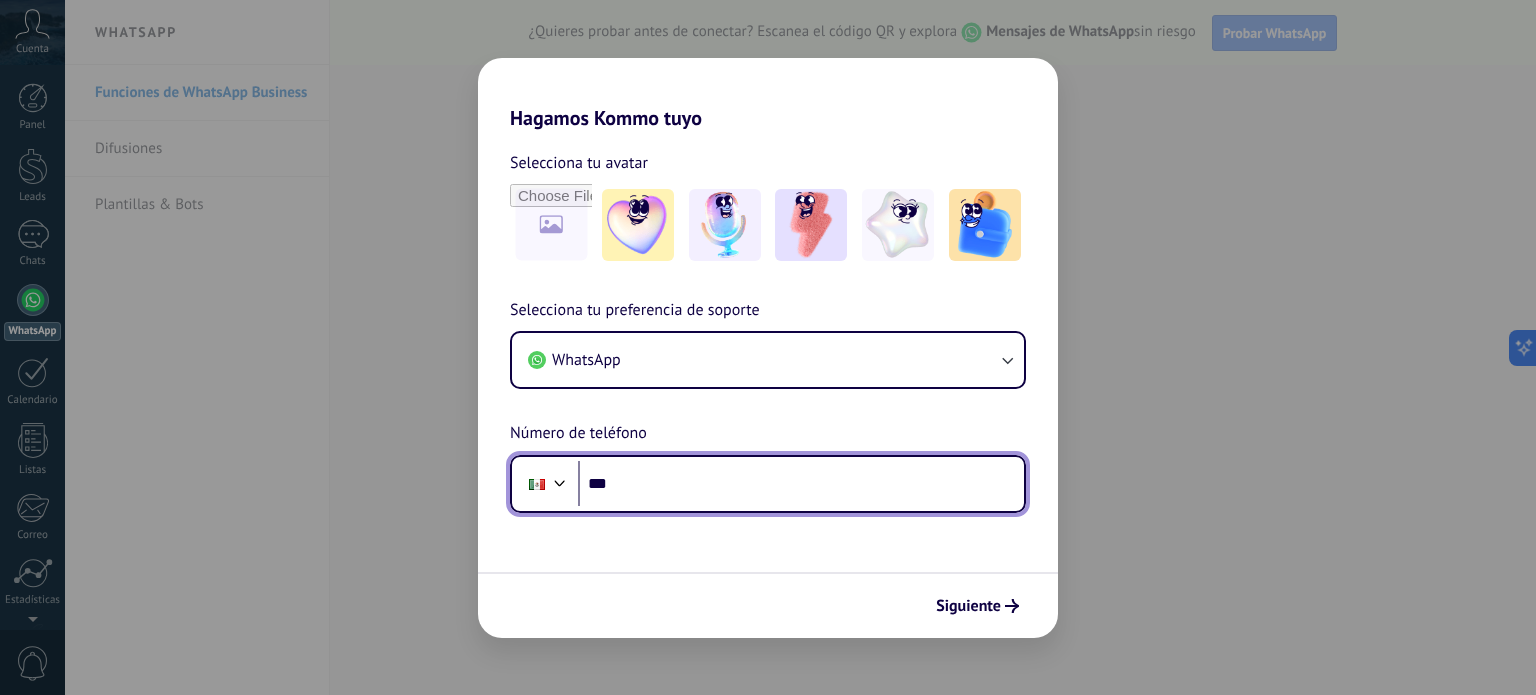 click on "***" at bounding box center (801, 484) 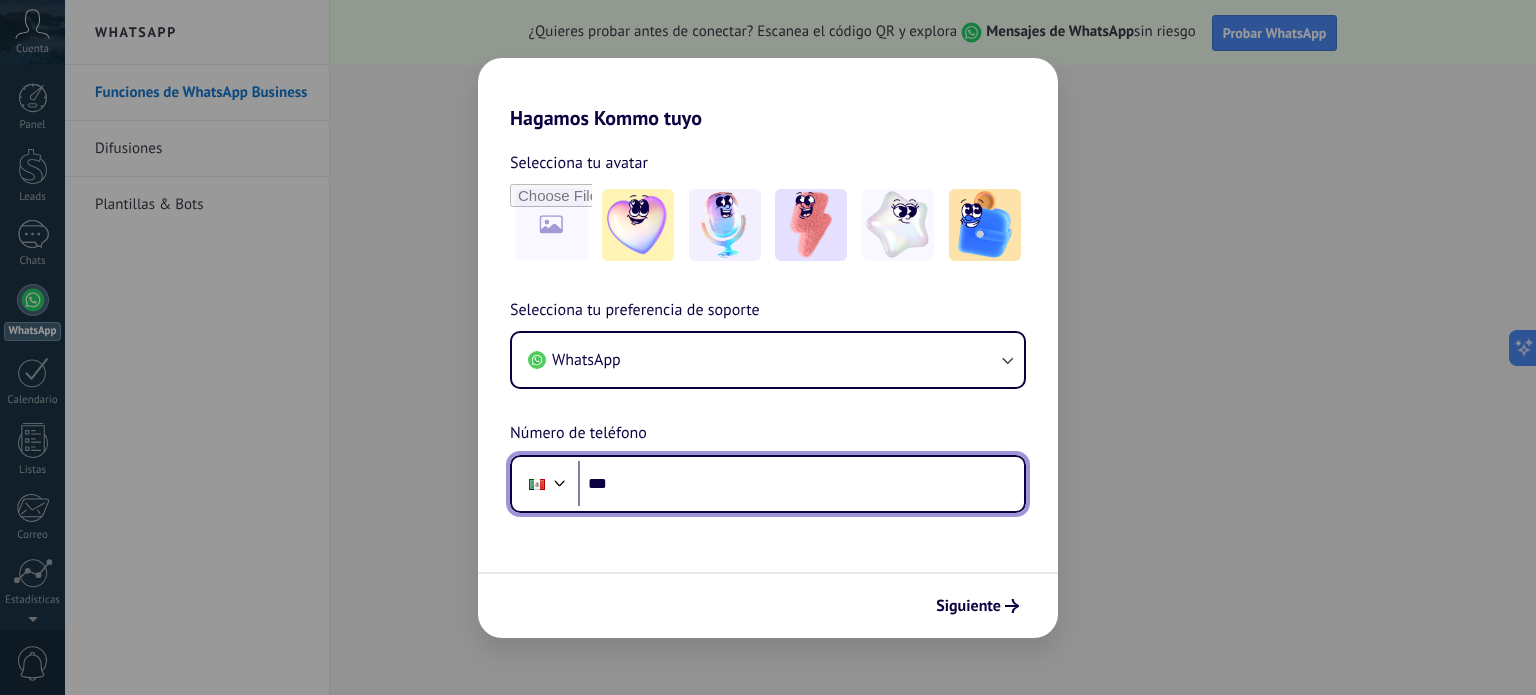 scroll, scrollTop: 0, scrollLeft: 0, axis: both 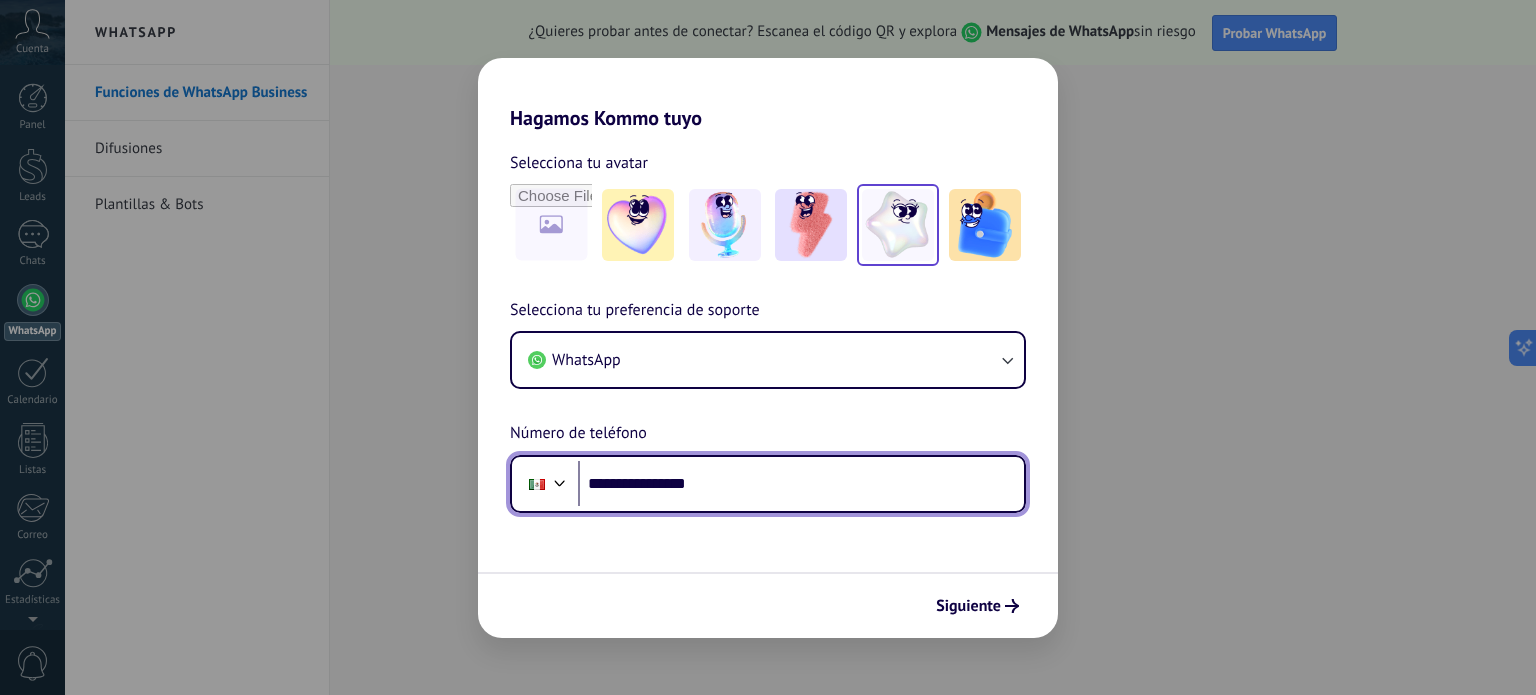 type on "**********" 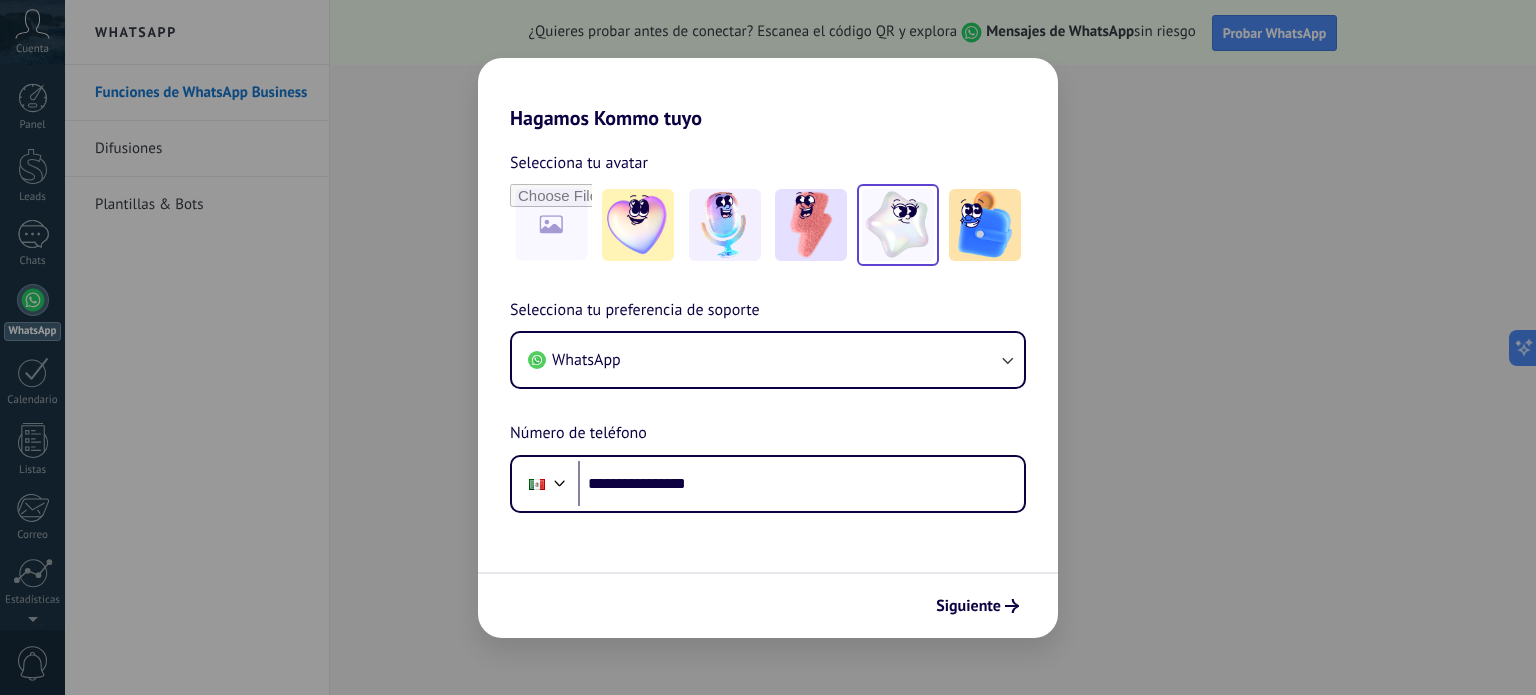 click at bounding box center (638, 225) 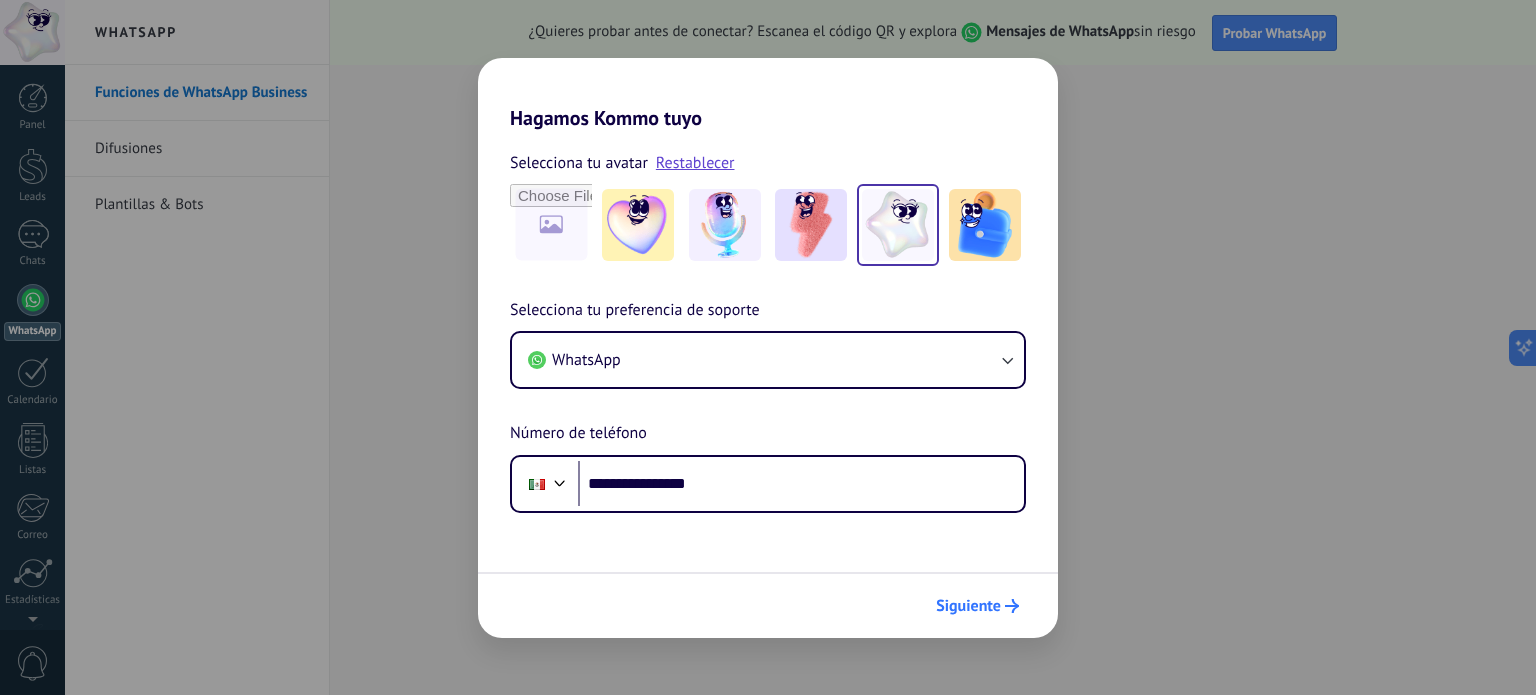 click on "Siguiente" at bounding box center (977, 606) 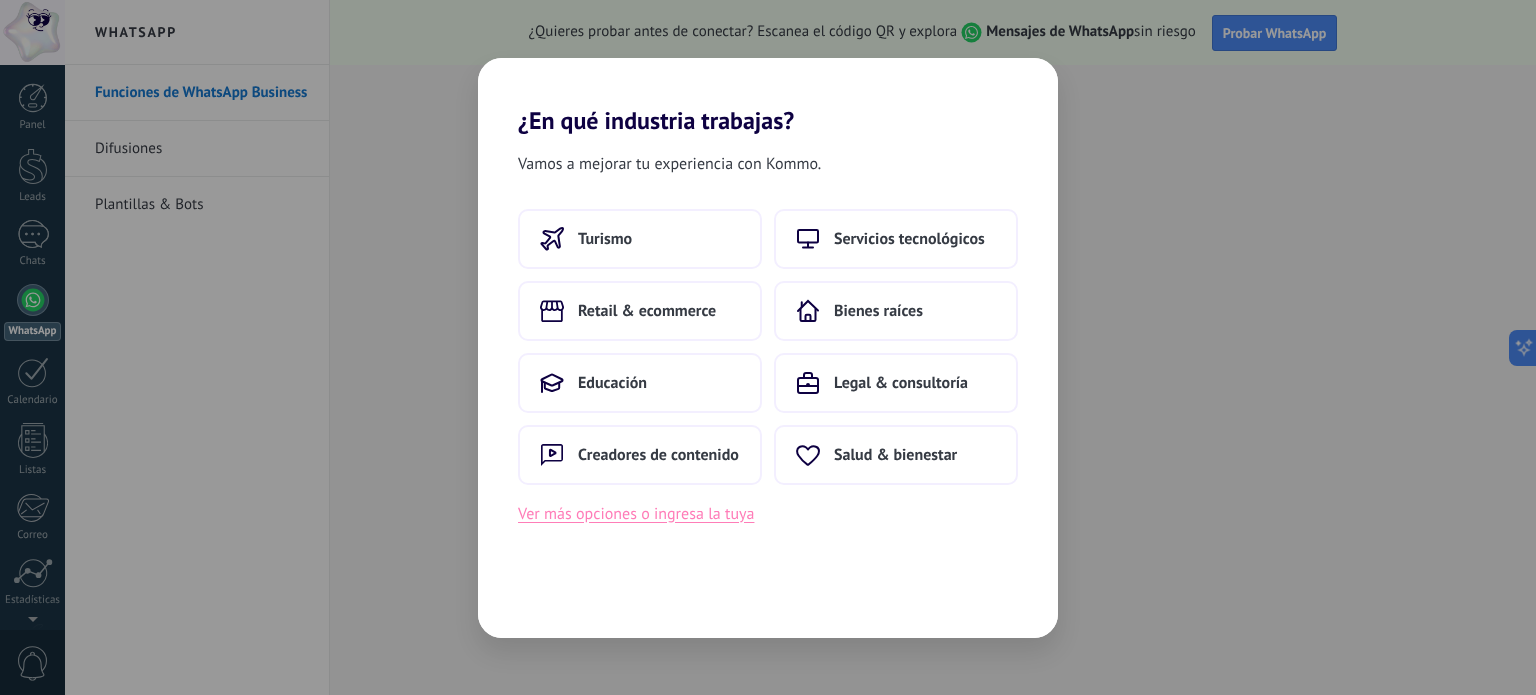 click on "Ver más opciones o ingresa la tuya" at bounding box center [636, 514] 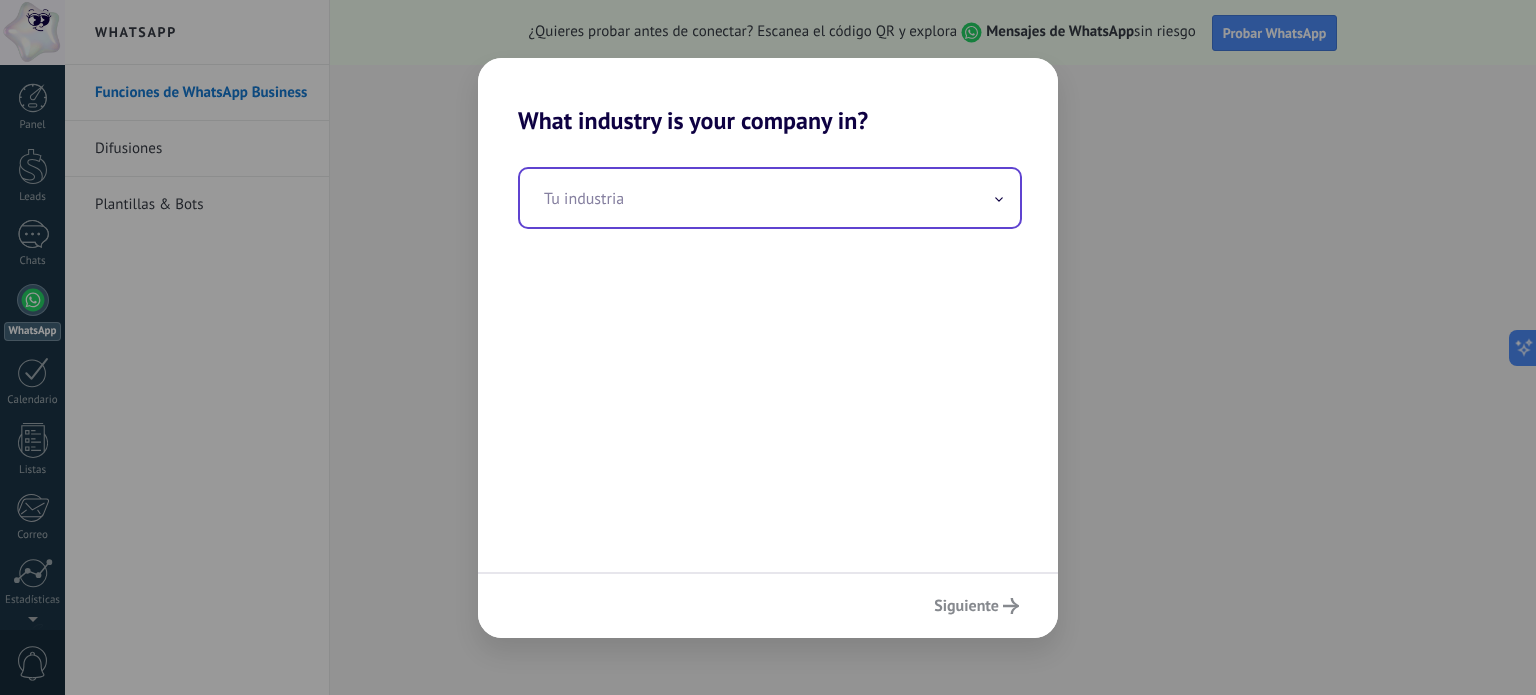 click at bounding box center [770, 198] 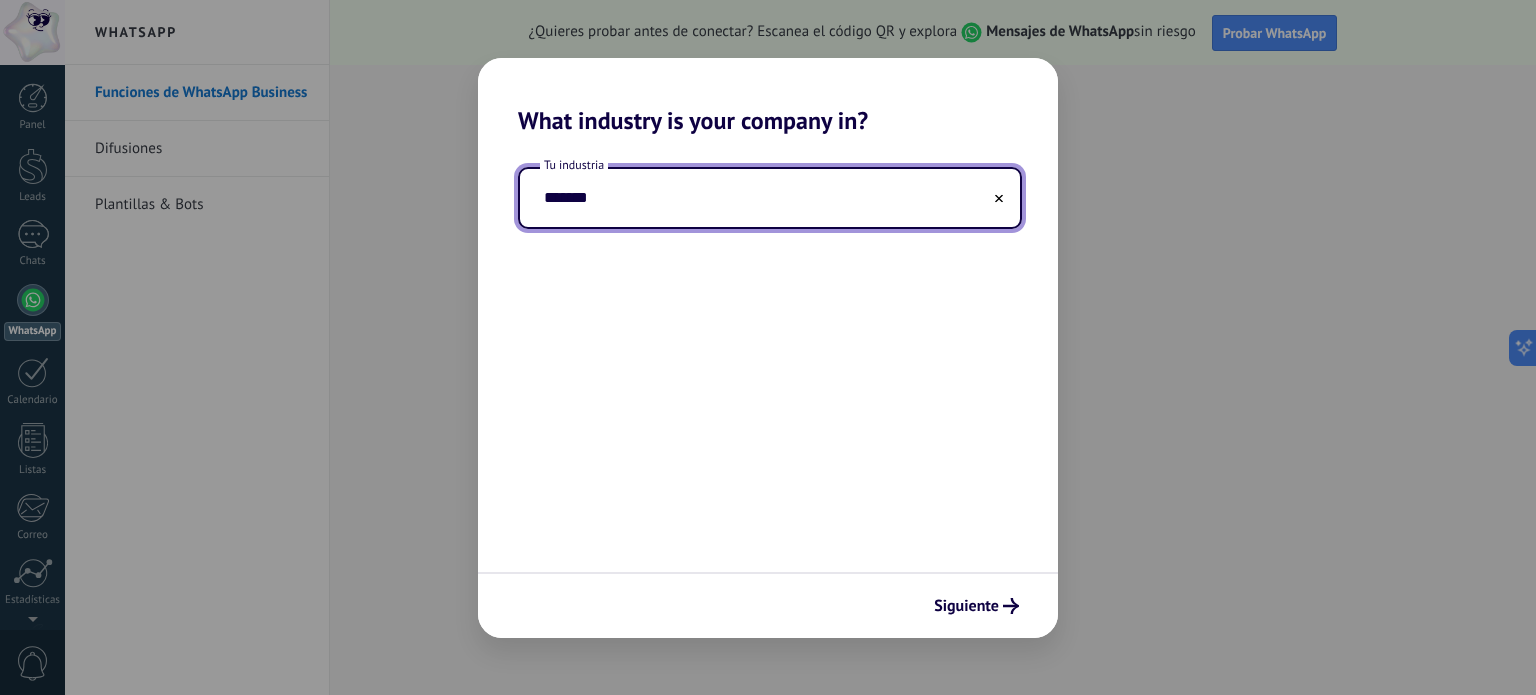 drag, startPoint x: 696, startPoint y: 205, endPoint x: 497, endPoint y: 179, distance: 200.6913 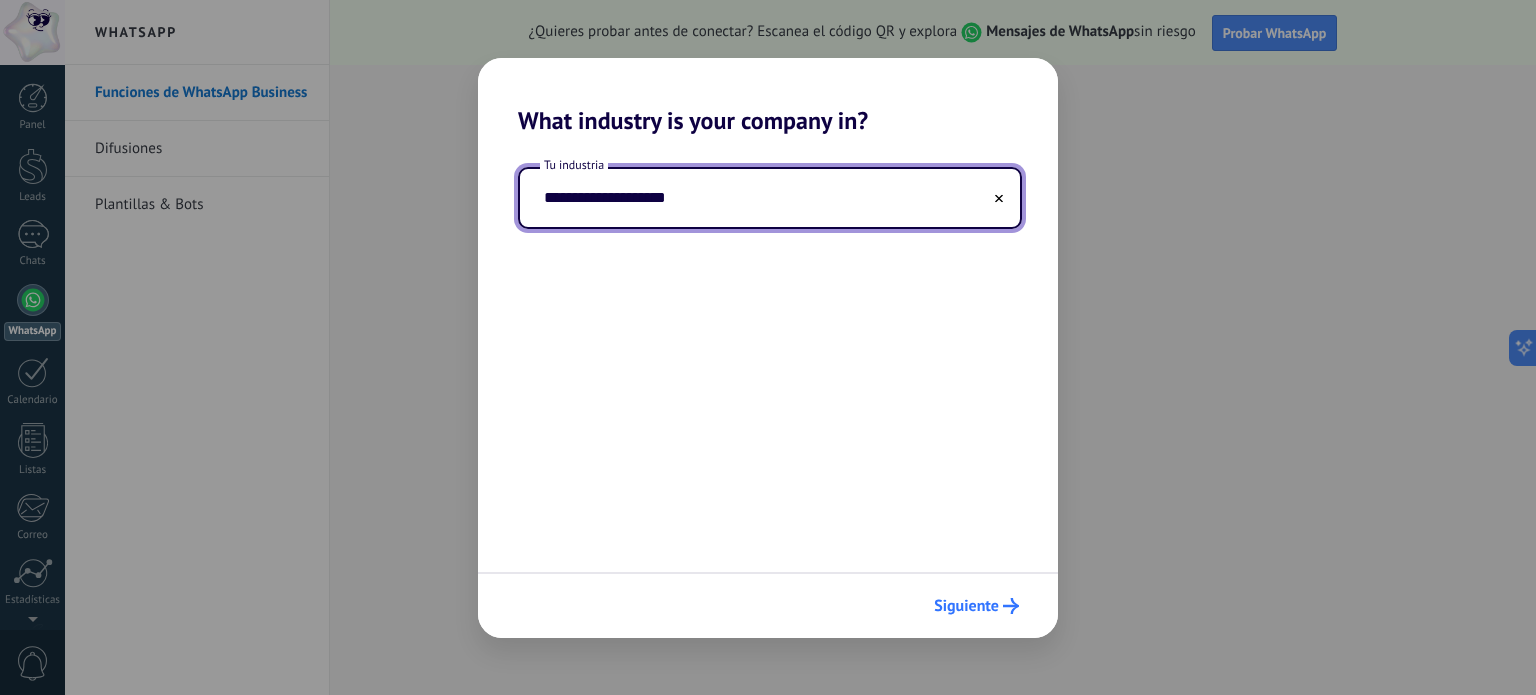 type on "**********" 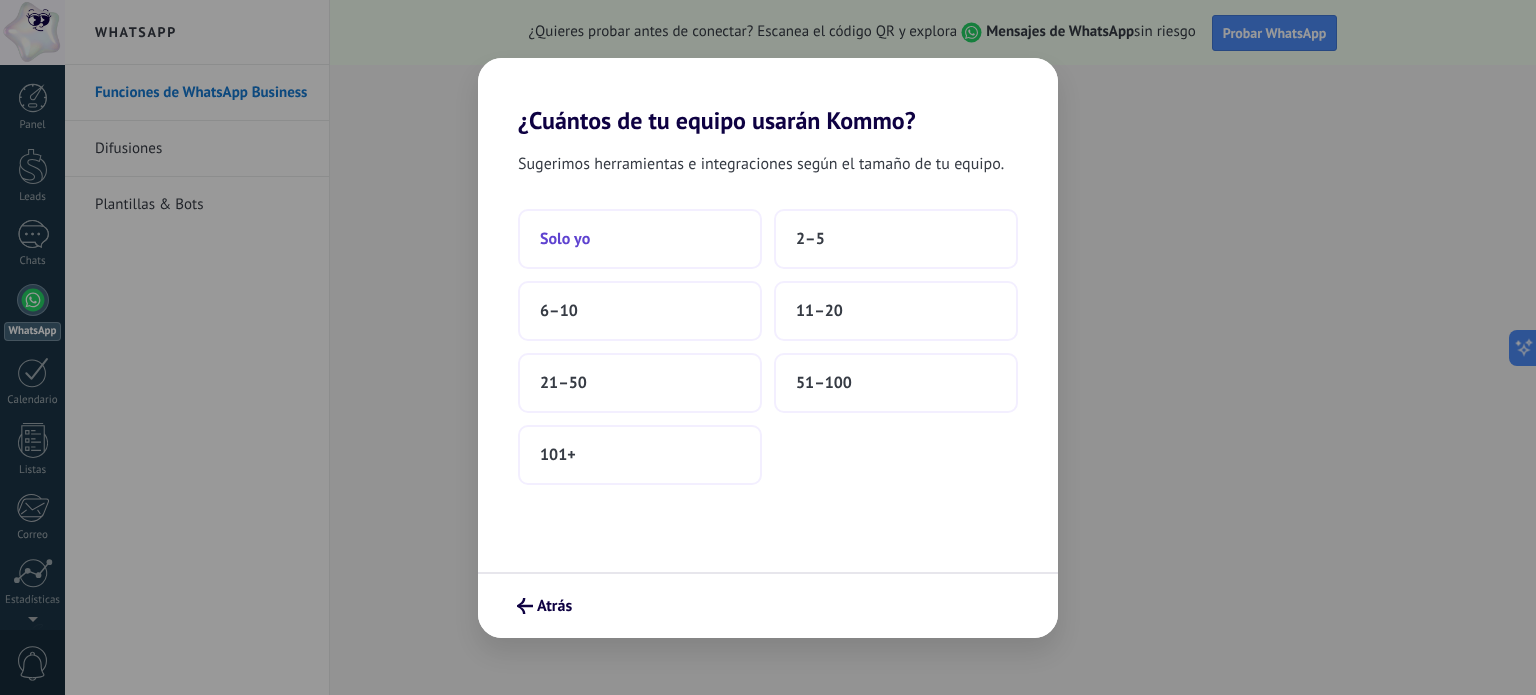 click on "Solo yo" at bounding box center (640, 239) 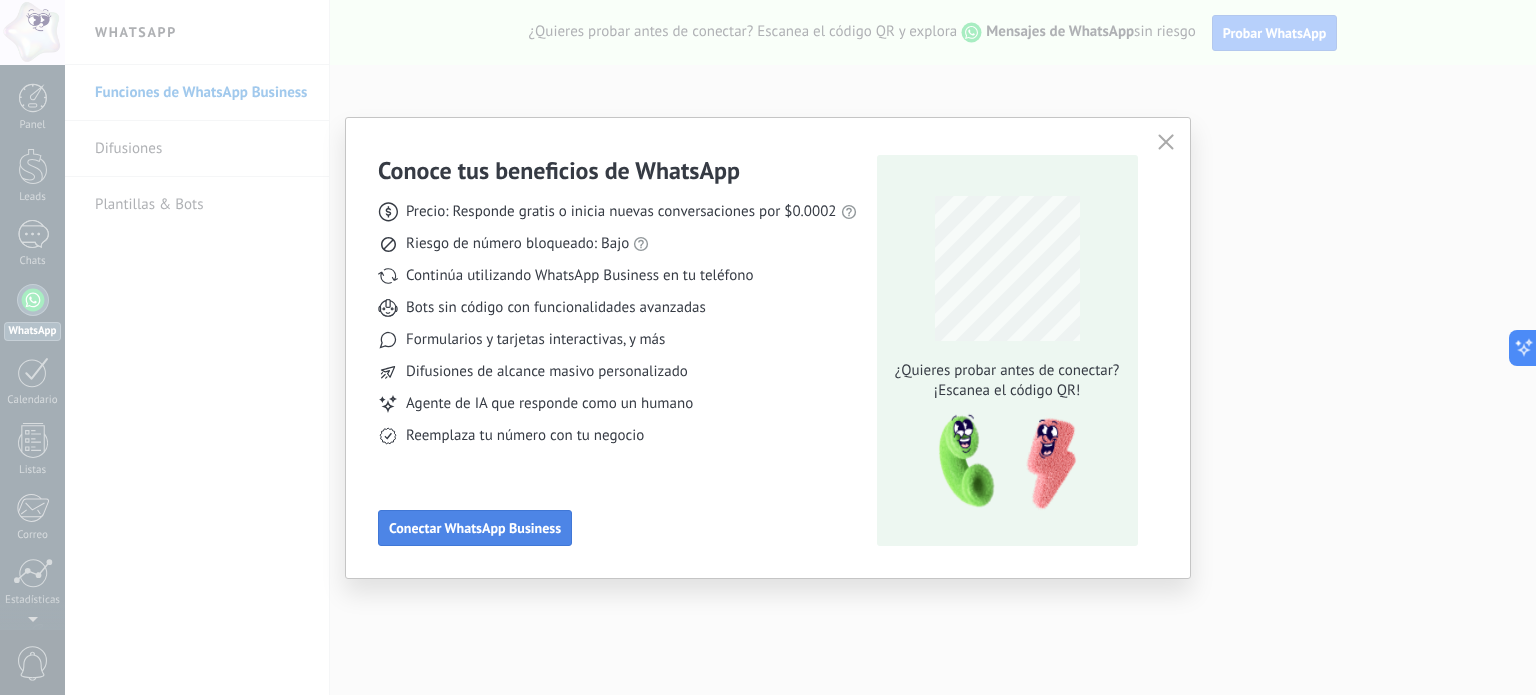 click on "Conectar WhatsApp Business" at bounding box center [475, 528] 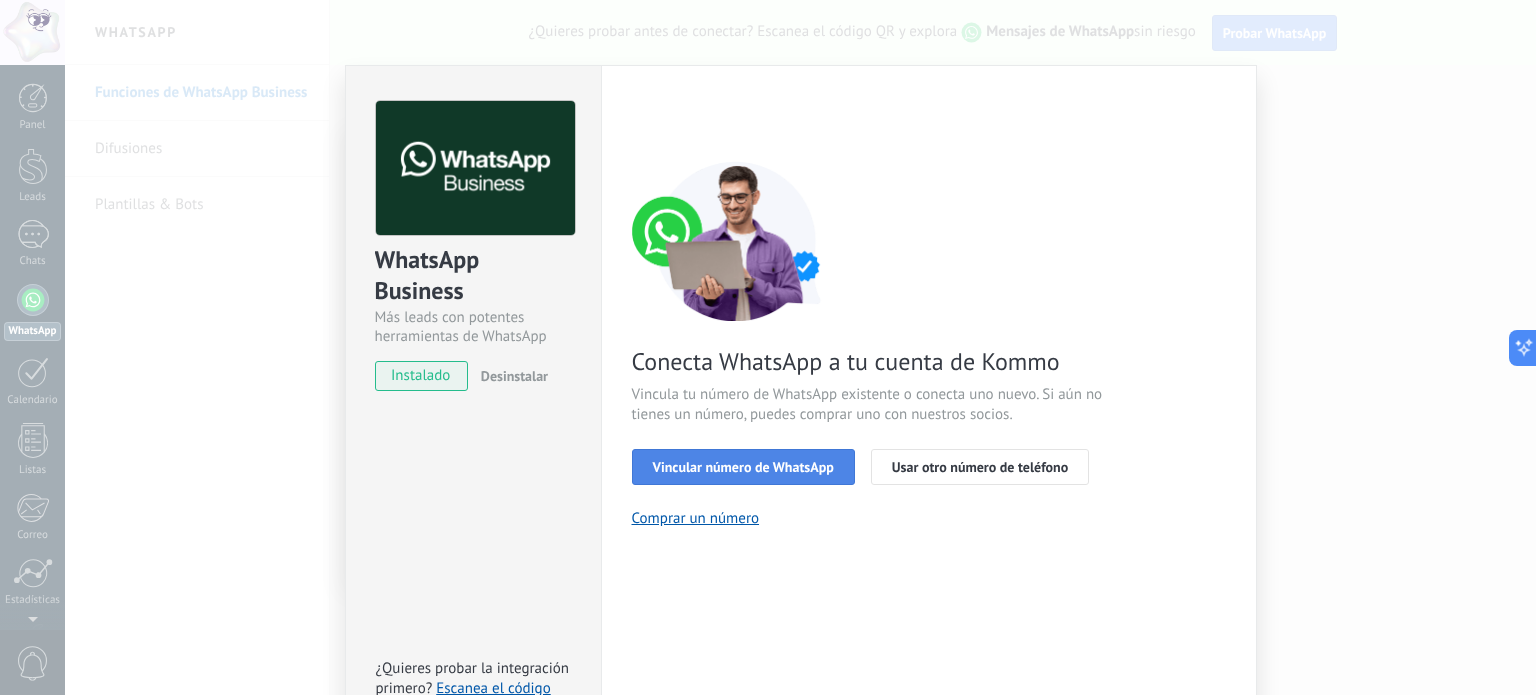 click on "Vincular número de WhatsApp" at bounding box center [743, 467] 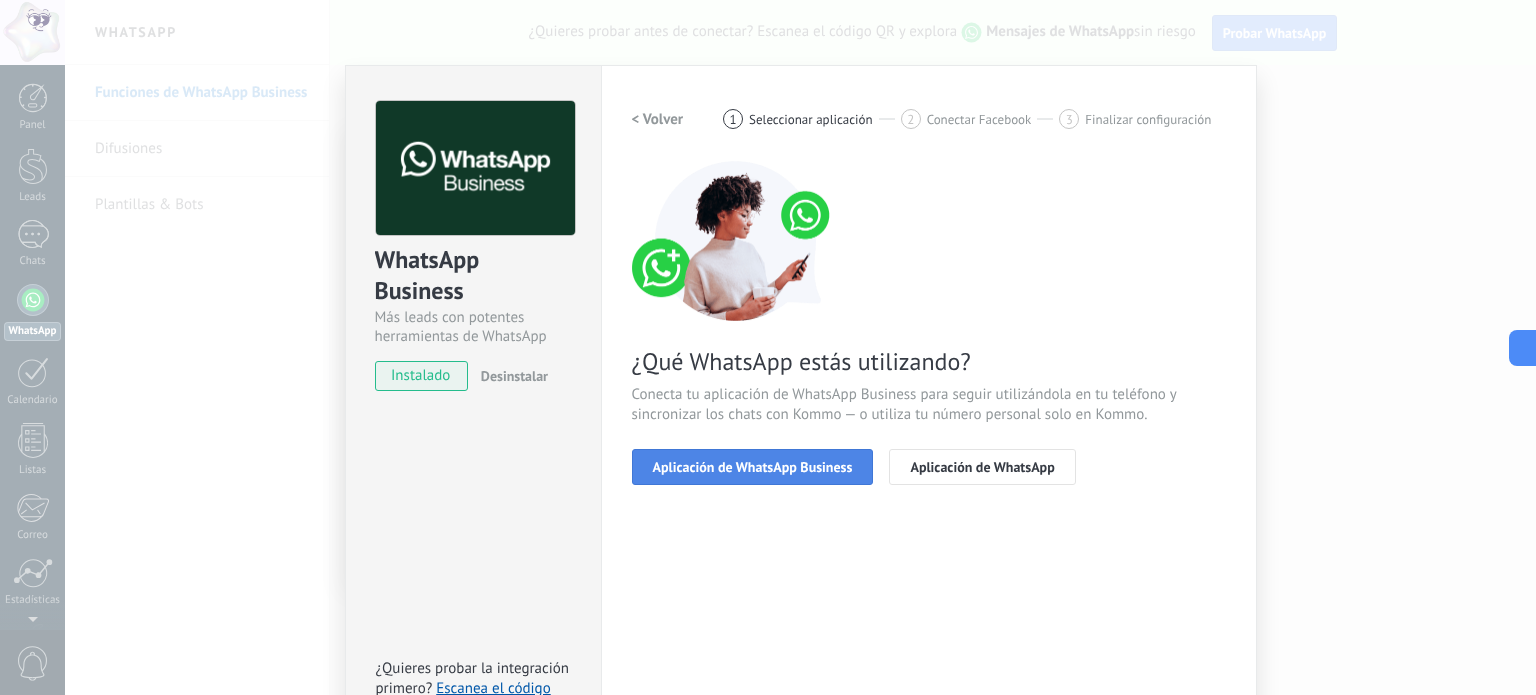 click on "Aplicación de WhatsApp Business" at bounding box center [753, 467] 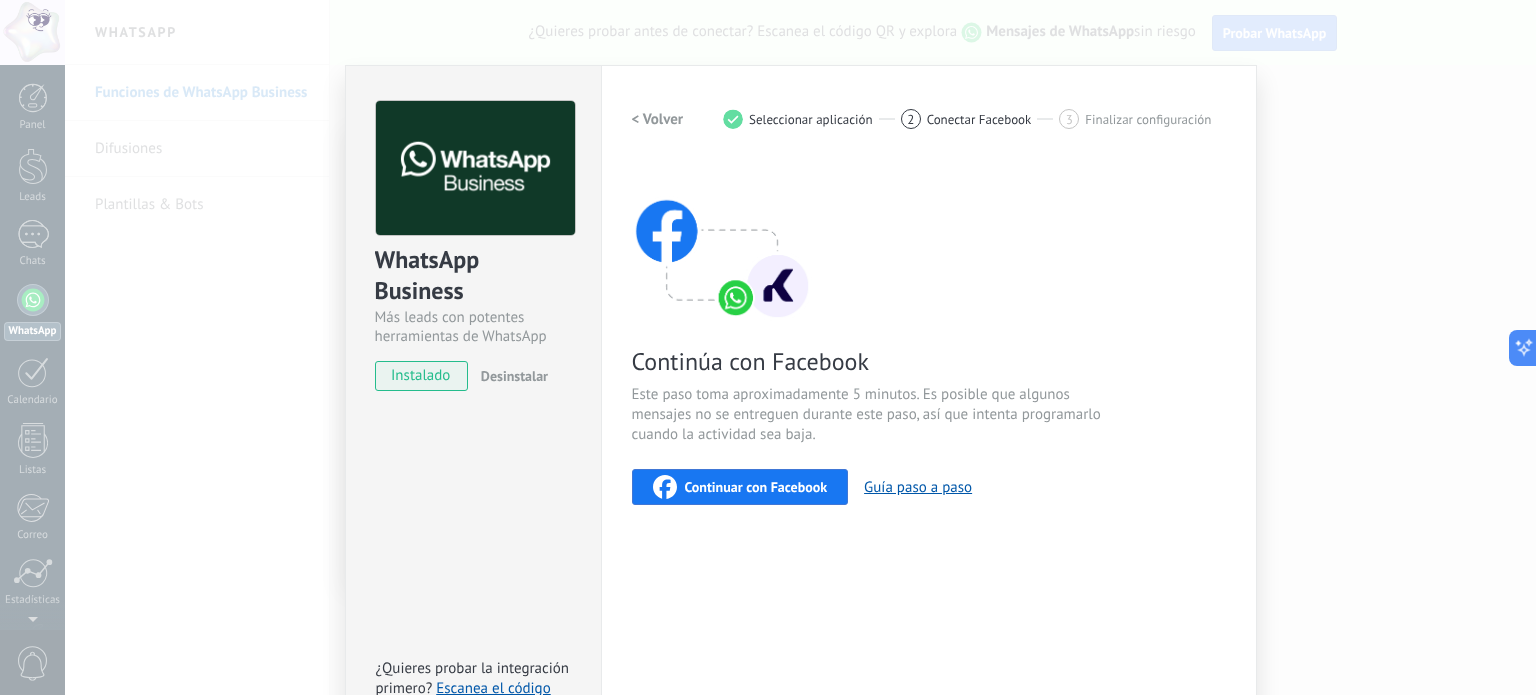 click on "Continuar con Facebook" at bounding box center (740, 487) 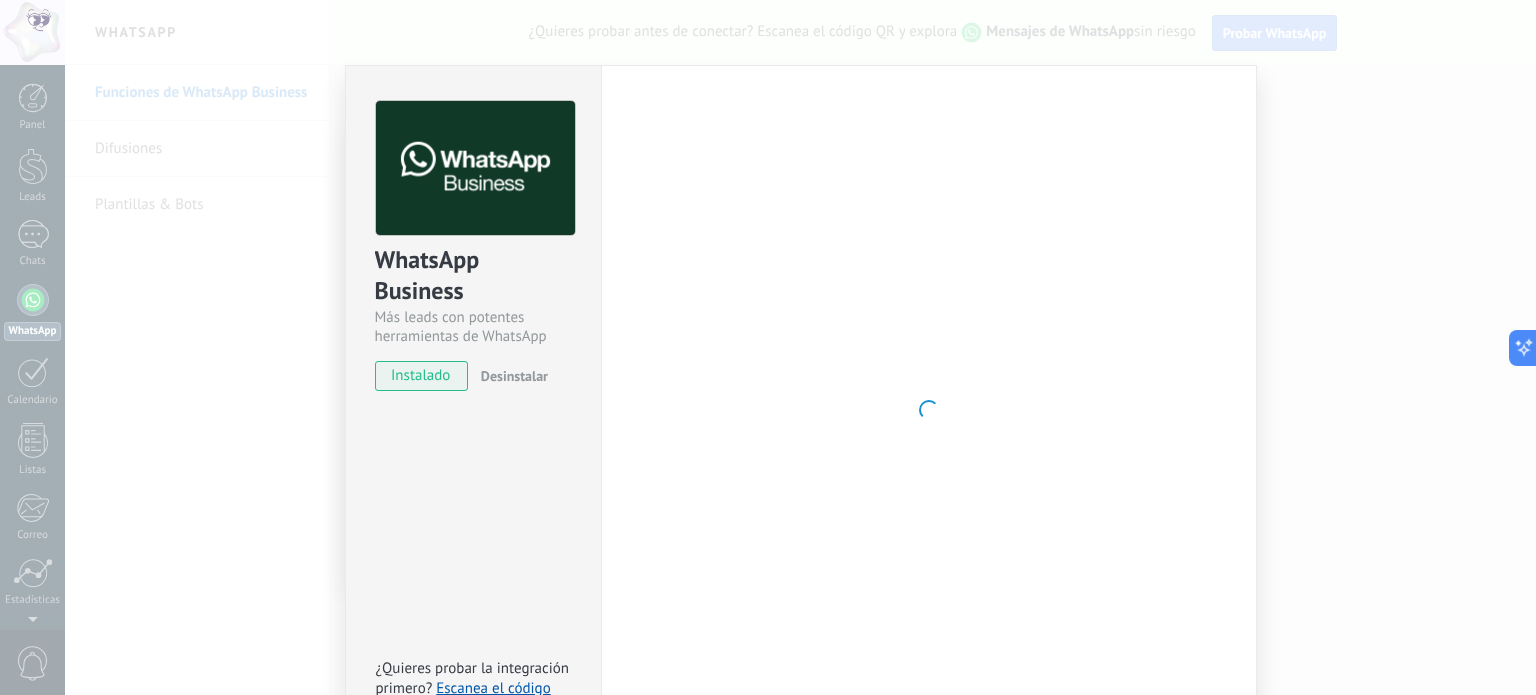 click at bounding box center (929, 410) 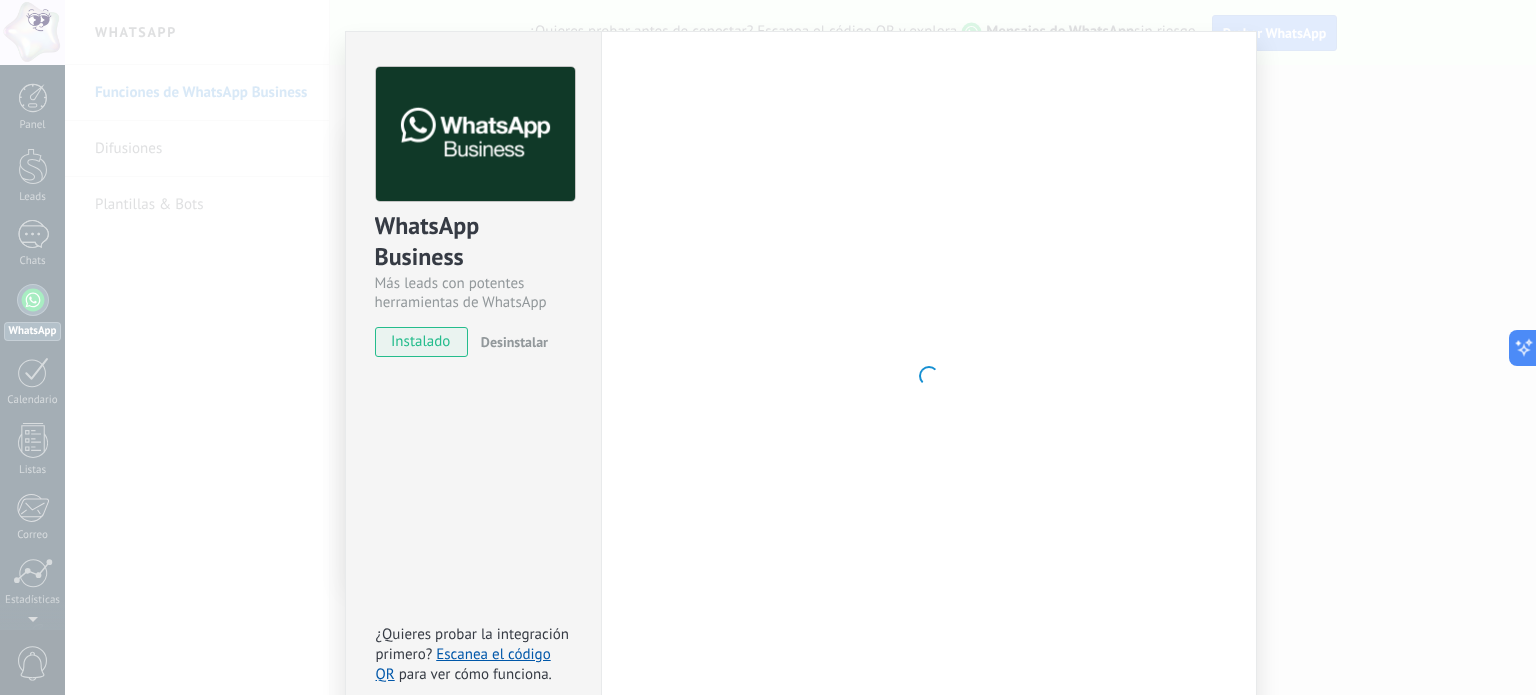 scroll, scrollTop: 0, scrollLeft: 0, axis: both 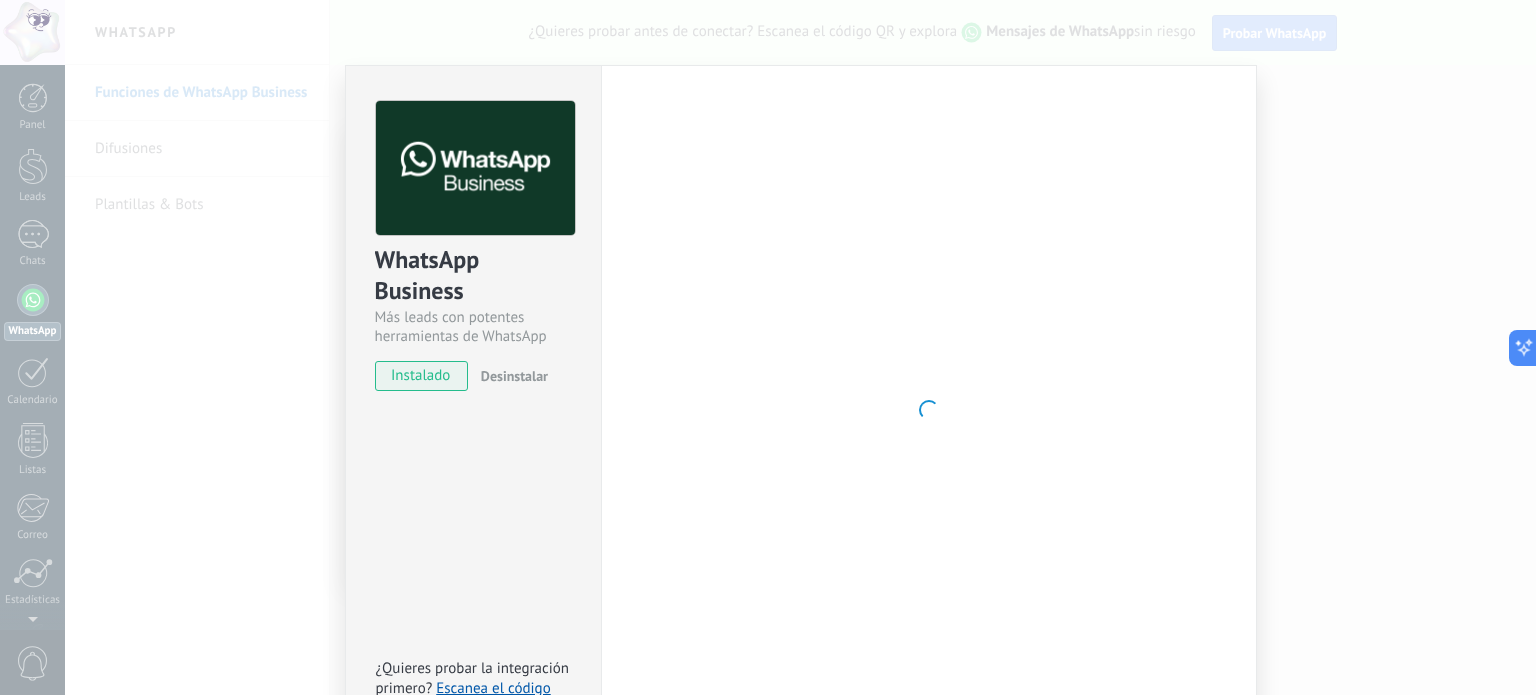 click at bounding box center (929, 410) 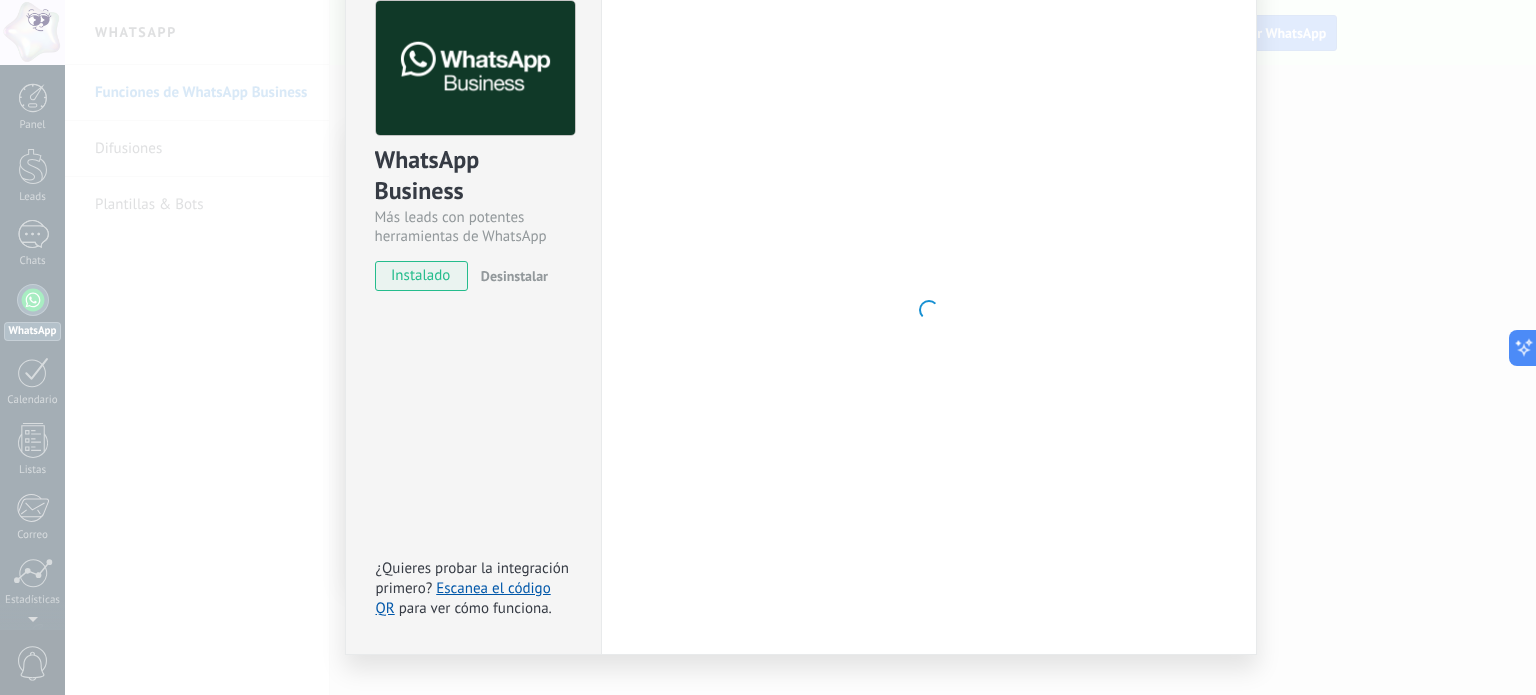 scroll, scrollTop: 134, scrollLeft: 0, axis: vertical 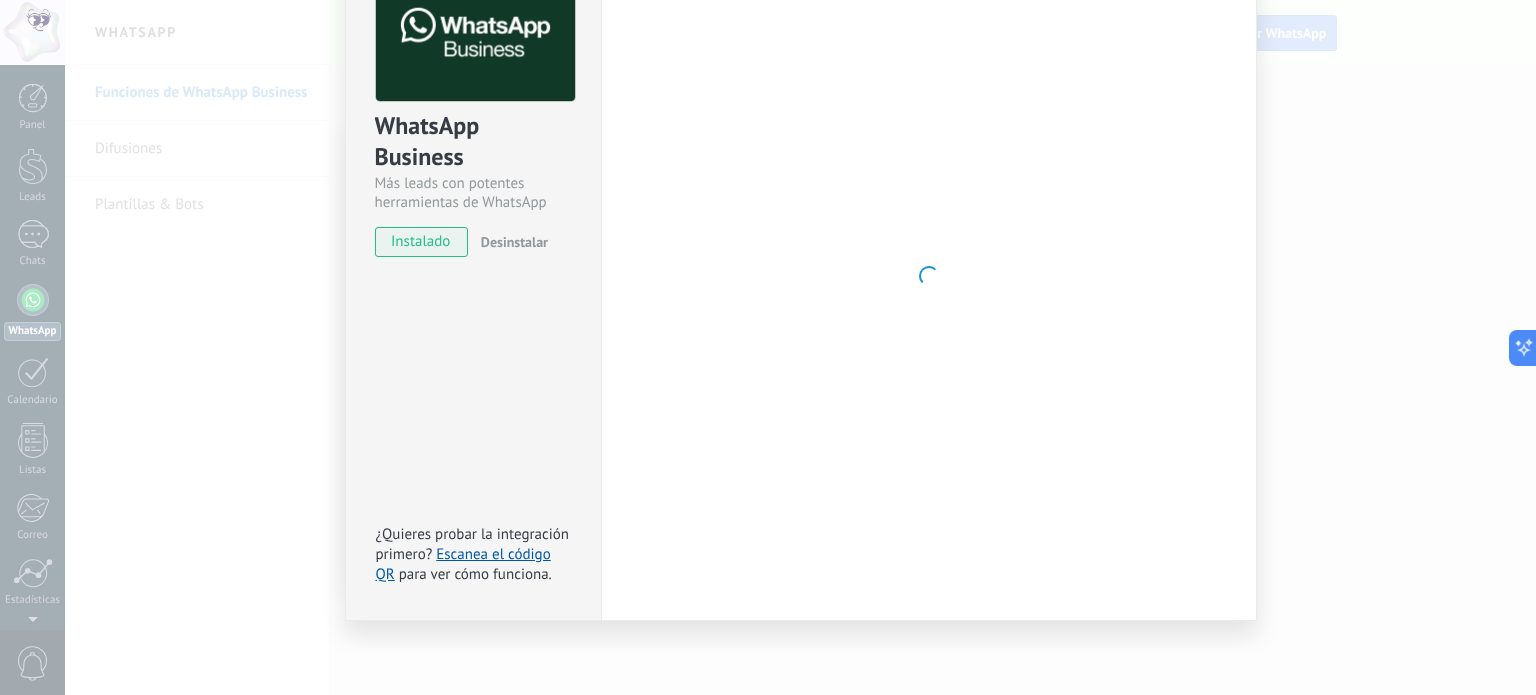 click at bounding box center (929, 276) 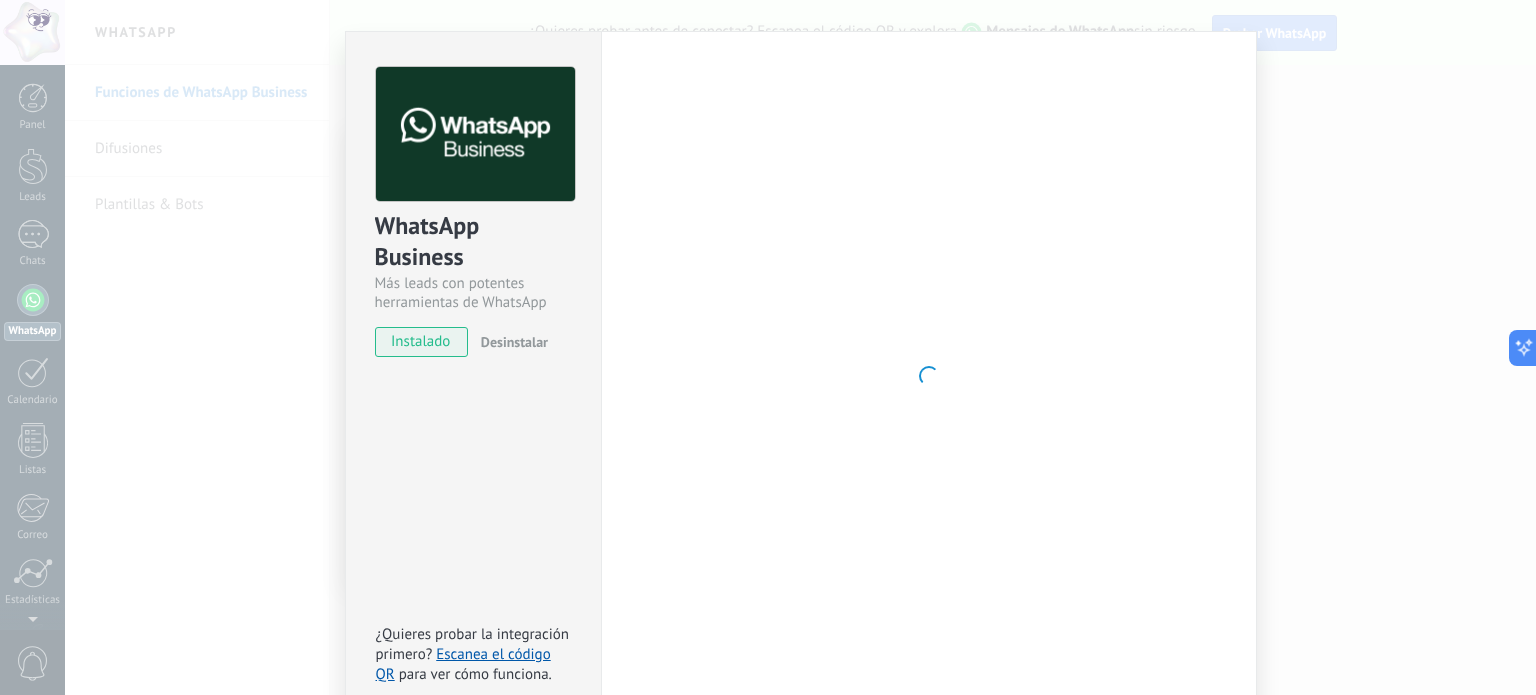 click at bounding box center (929, 376) 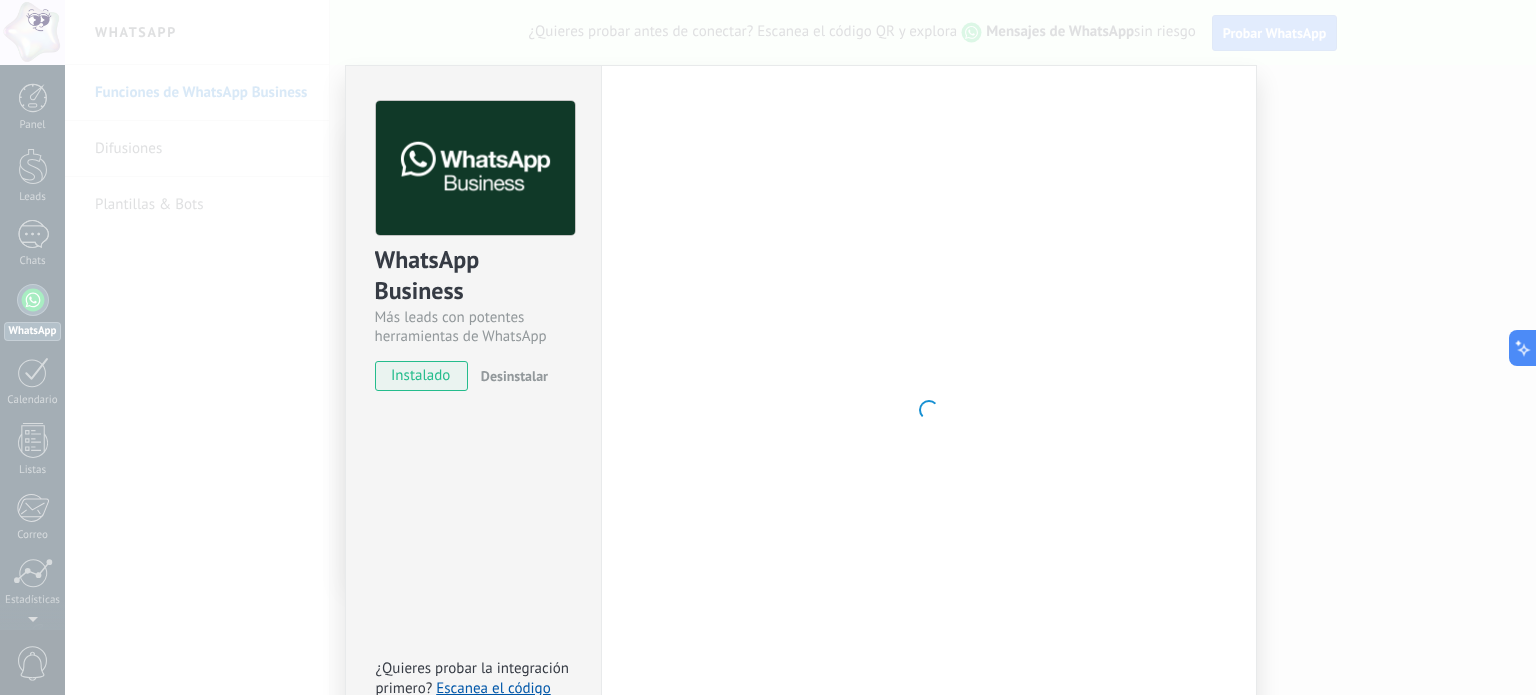 click at bounding box center [929, 410] 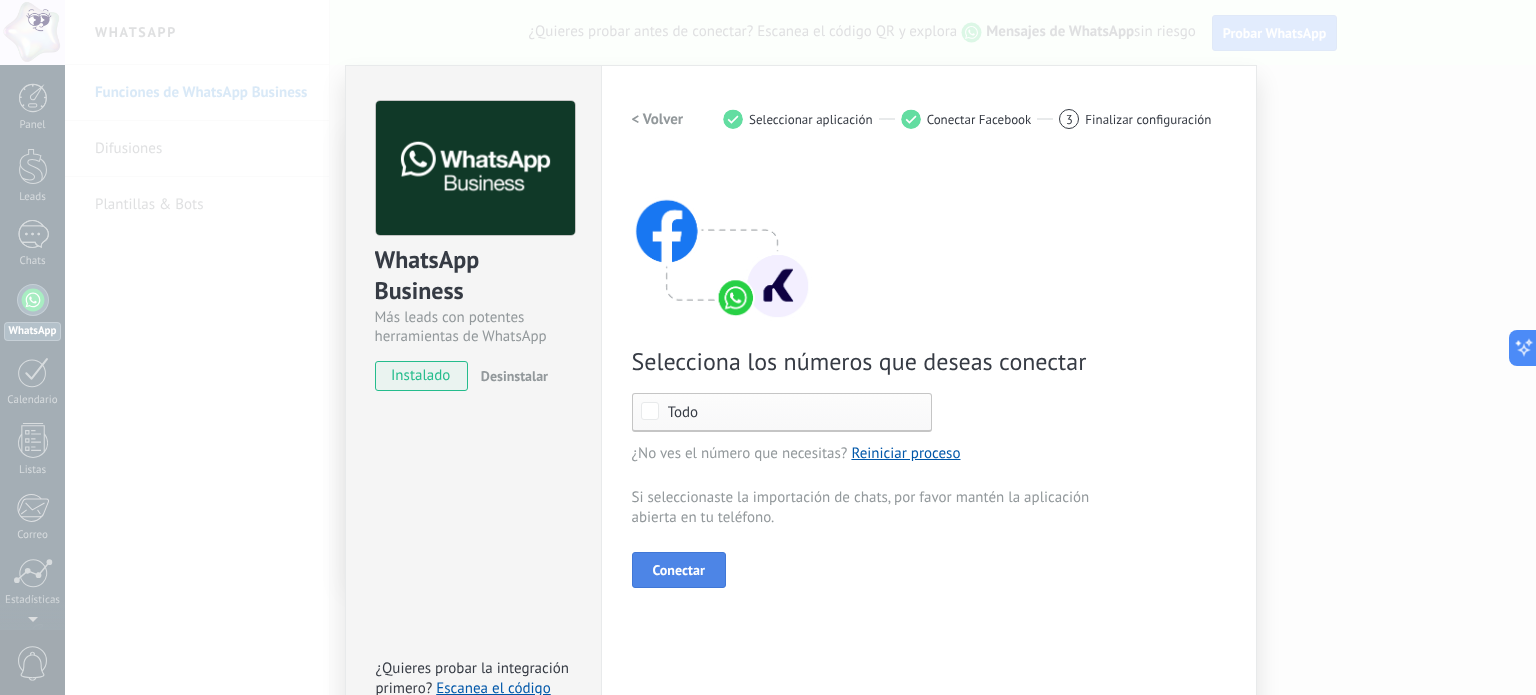 click on "Conectar" at bounding box center [679, 570] 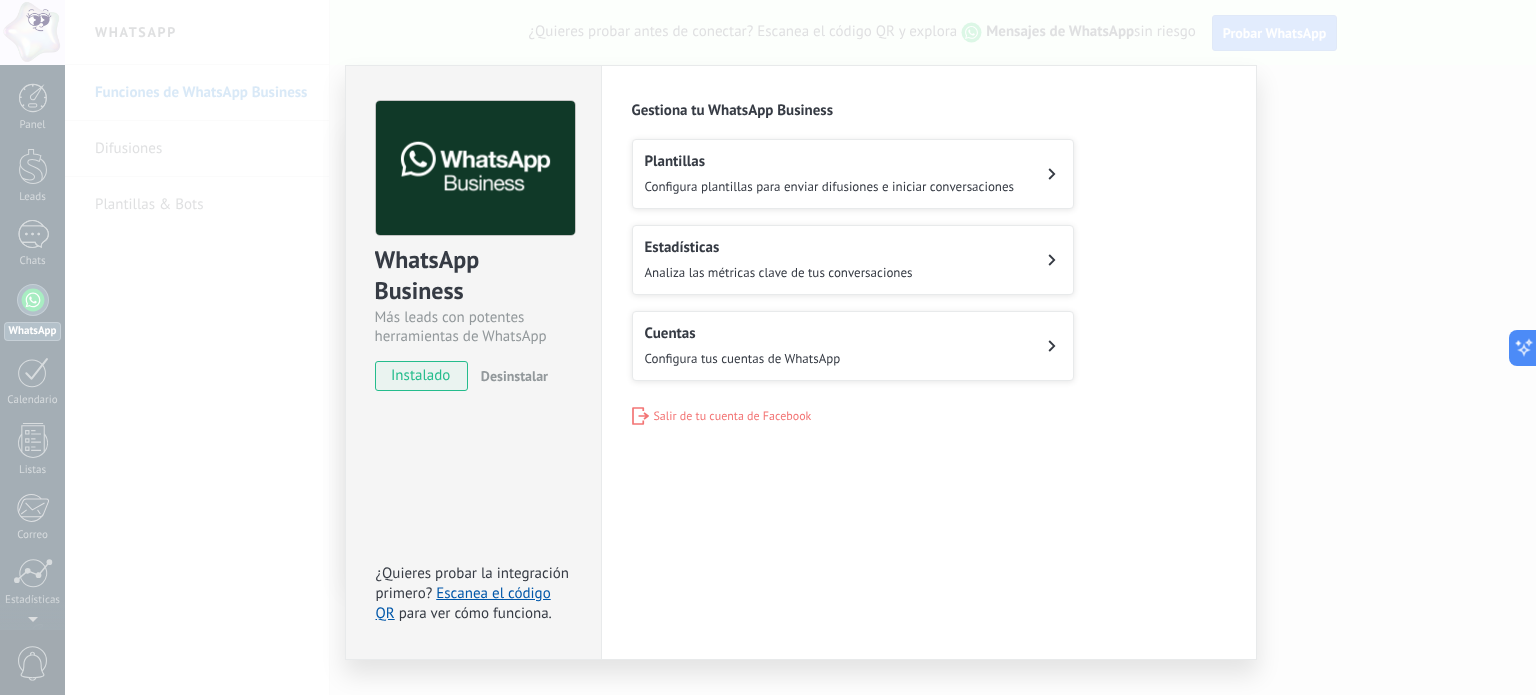 click on "Cuentas Configura tus cuentas de WhatsApp" at bounding box center [853, 346] 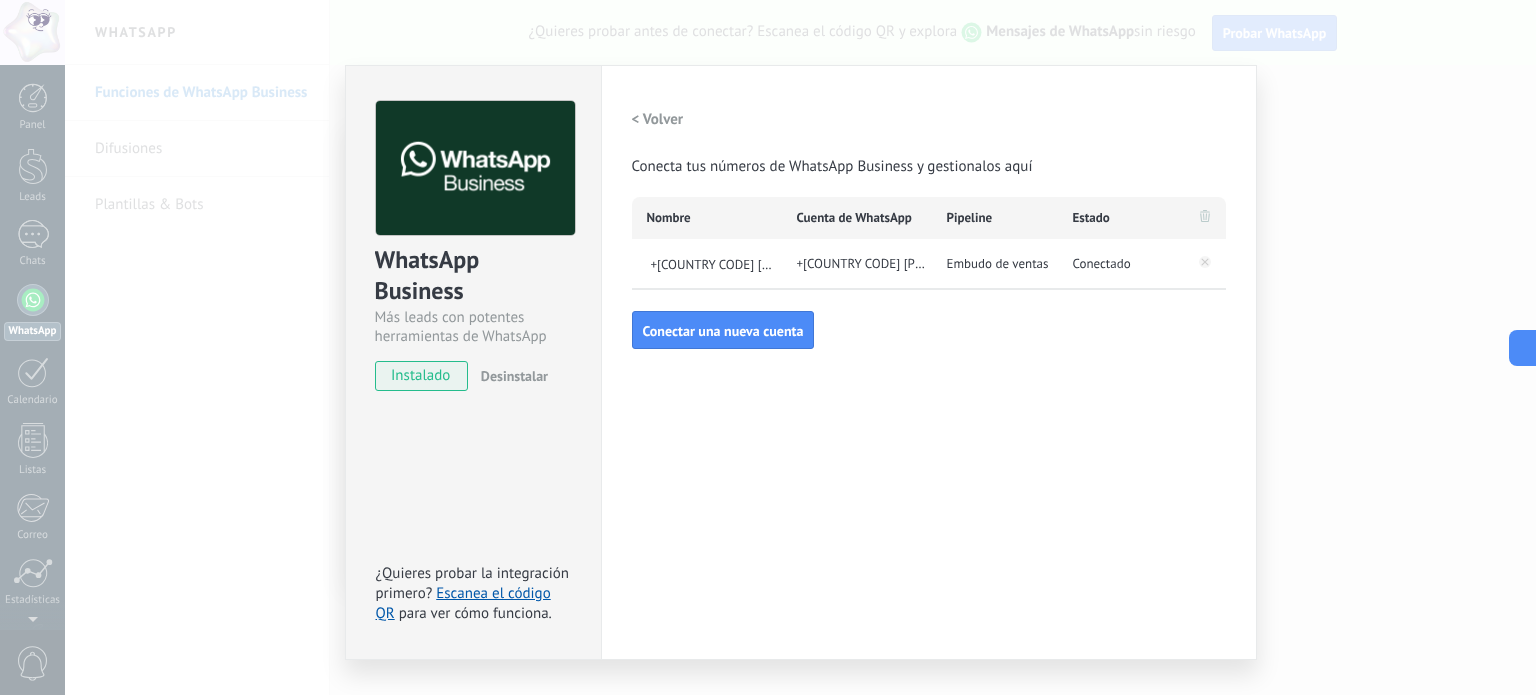 click on "< Volver Conecta tus números de WhatsApp Business y gestionalos aquí" at bounding box center (929, 139) 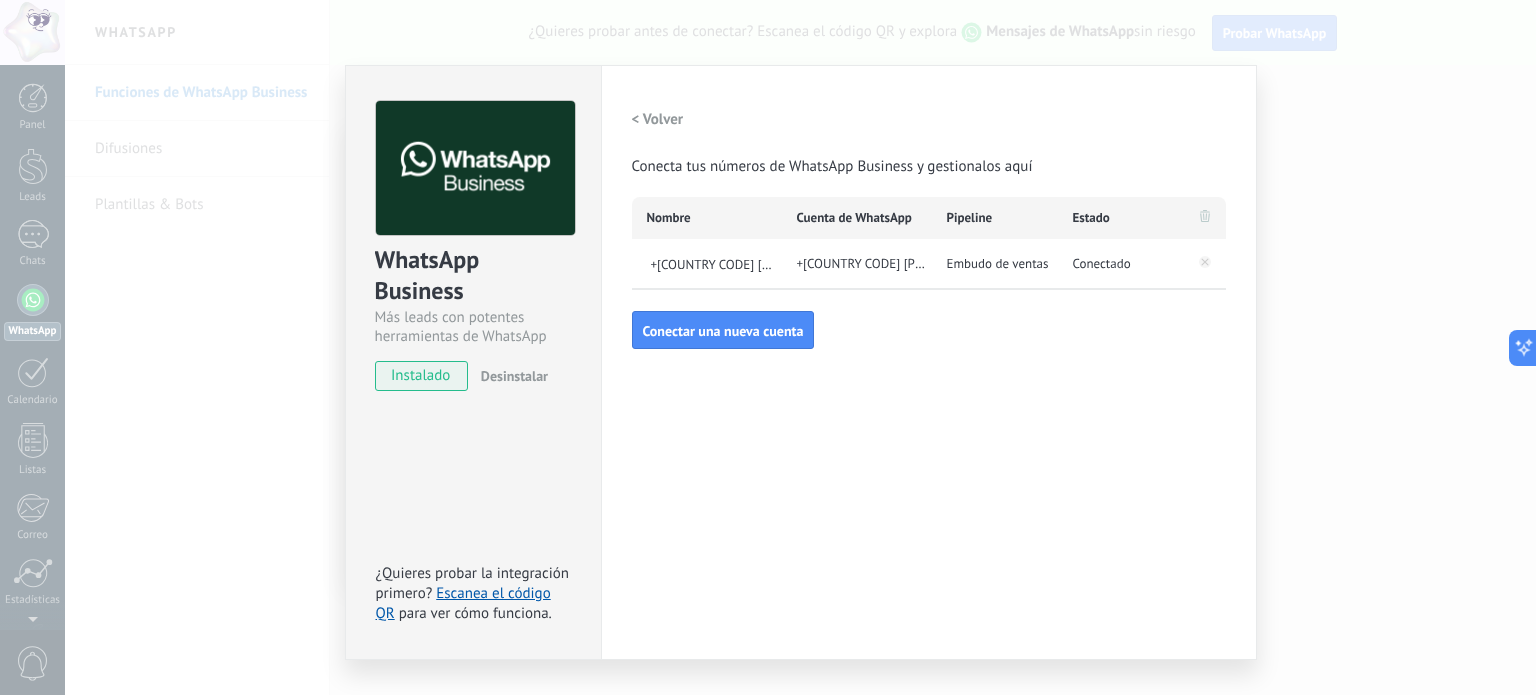 click on "< Volver" at bounding box center [658, 119] 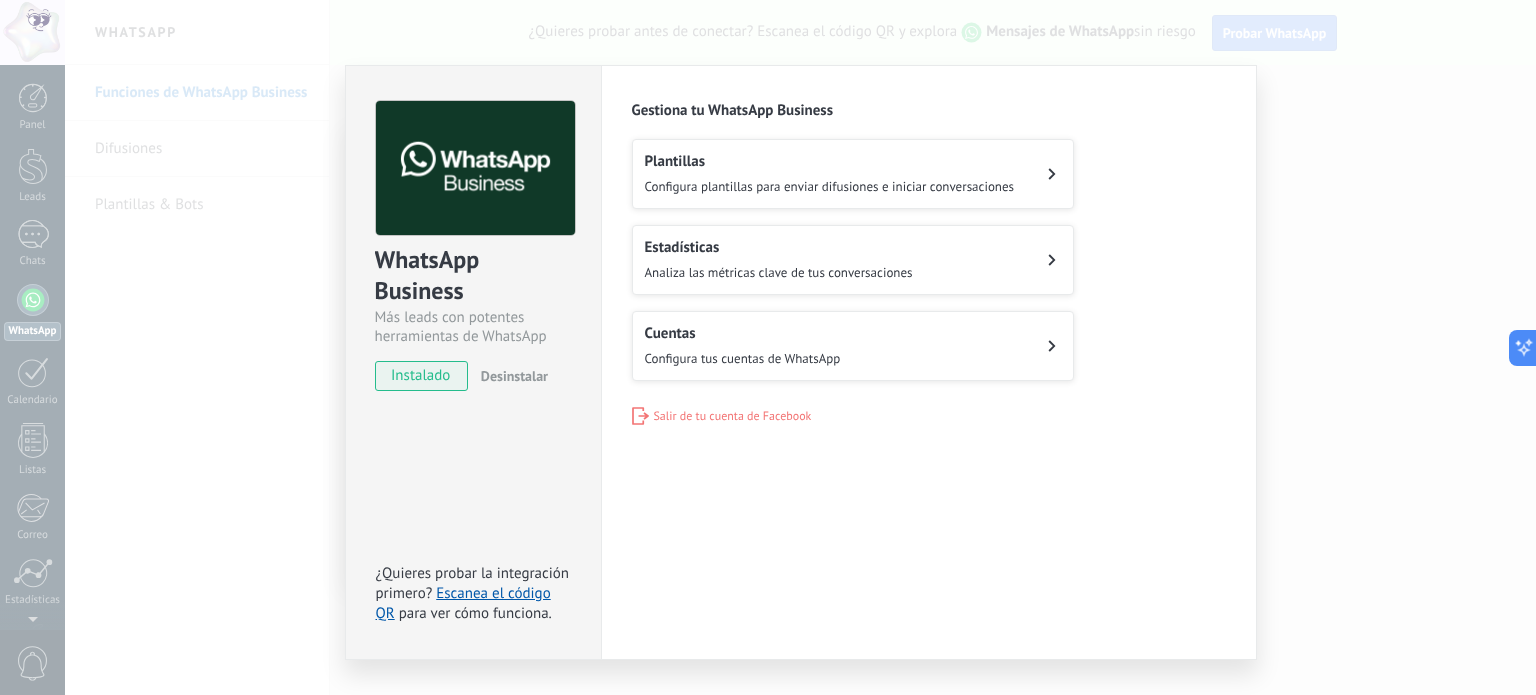 click on "Configura plantillas para enviar difusiones e iniciar conversaciones" at bounding box center (830, 186) 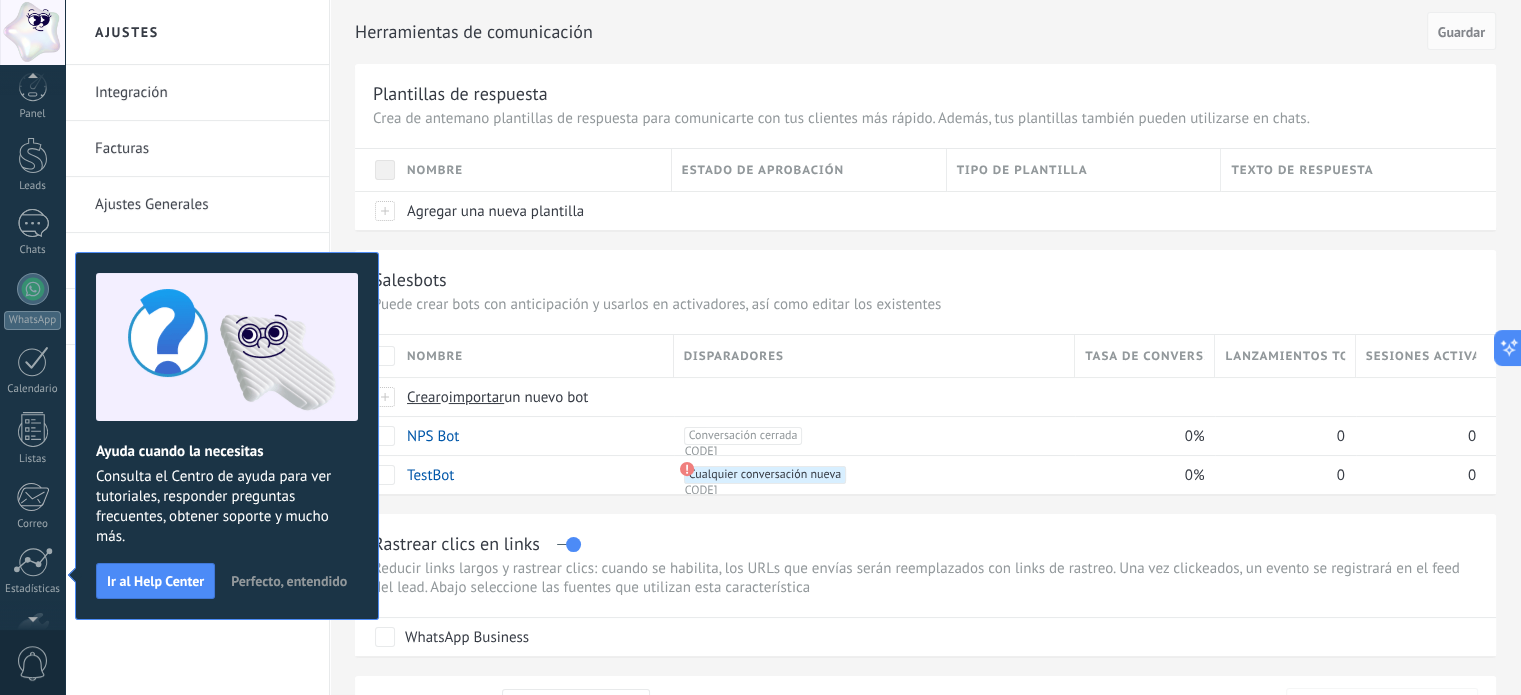scroll, scrollTop: 136, scrollLeft: 0, axis: vertical 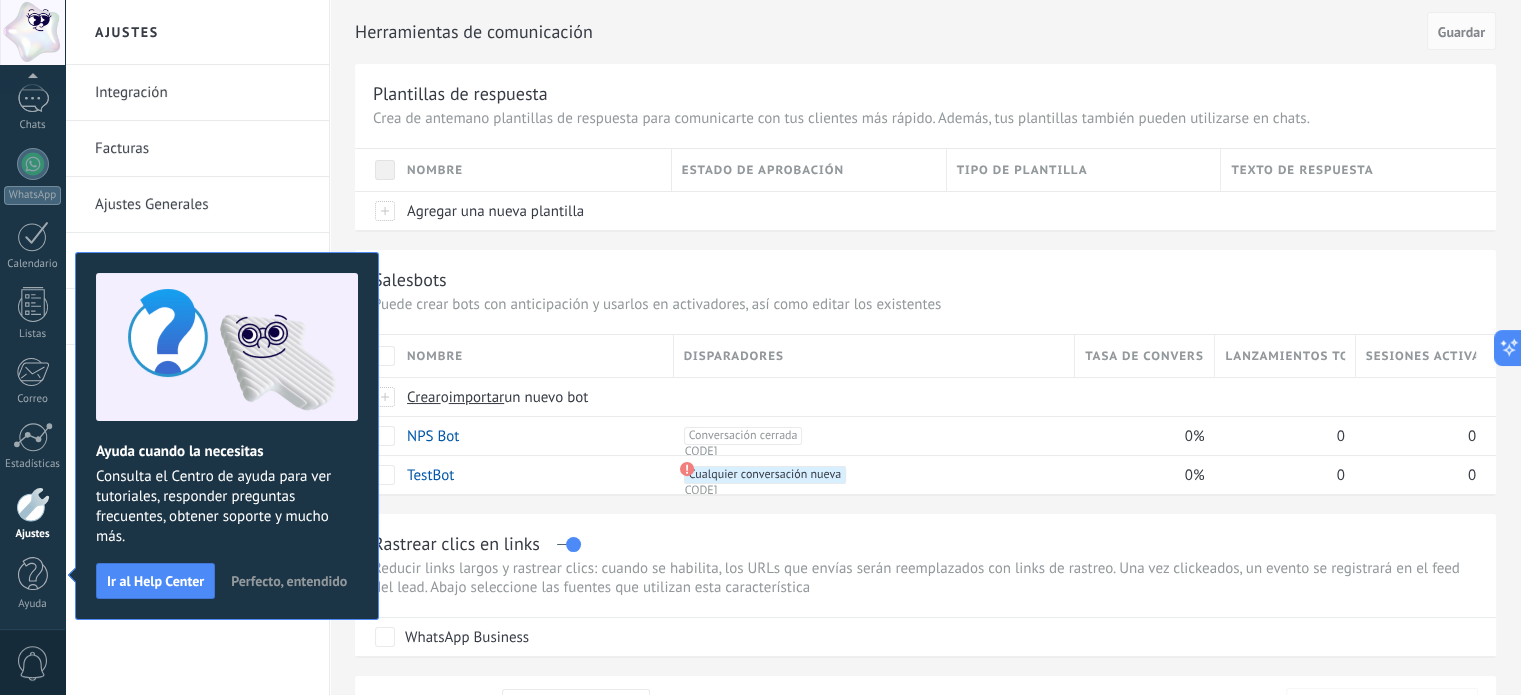 click on "Integración Facturas Ajustes Generales Usuarios Herramientas de comunicación Kommo IA" at bounding box center (197, 380) 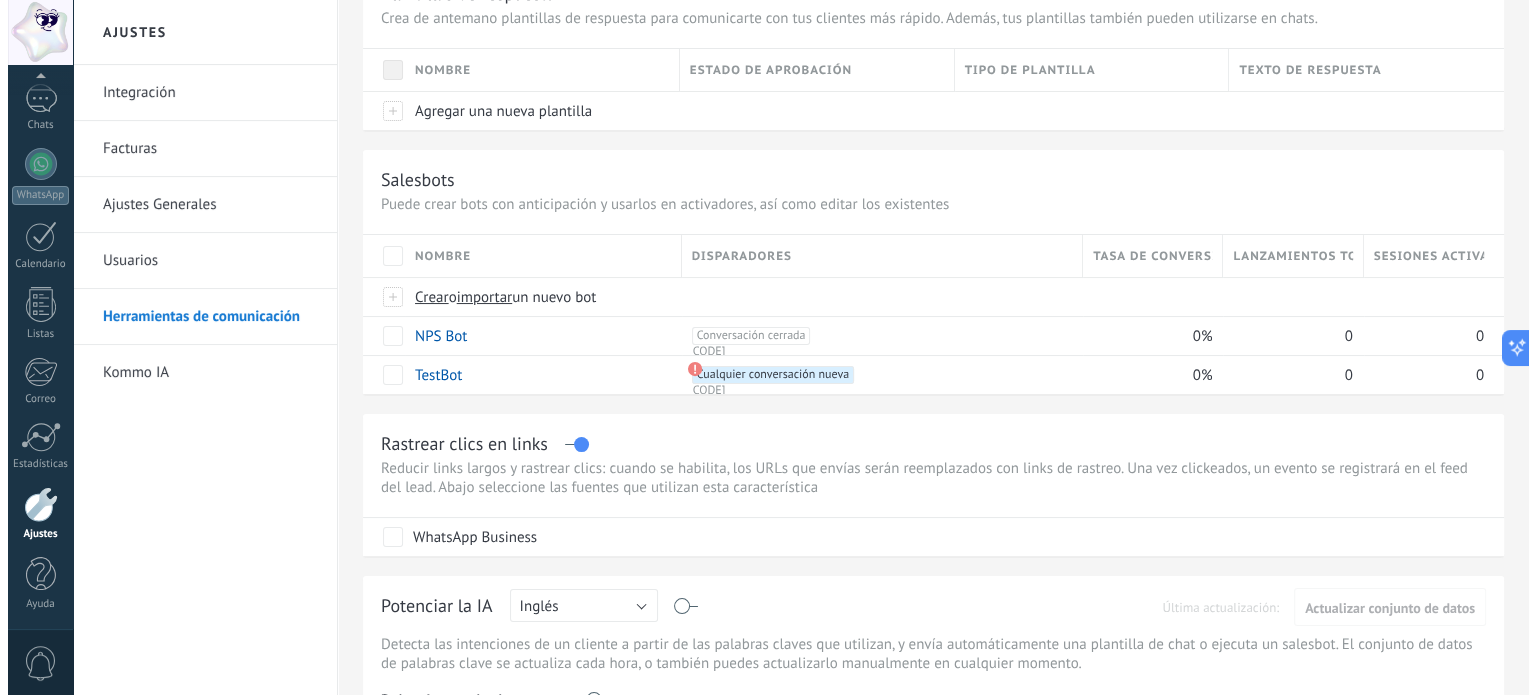 scroll, scrollTop: 0, scrollLeft: 0, axis: both 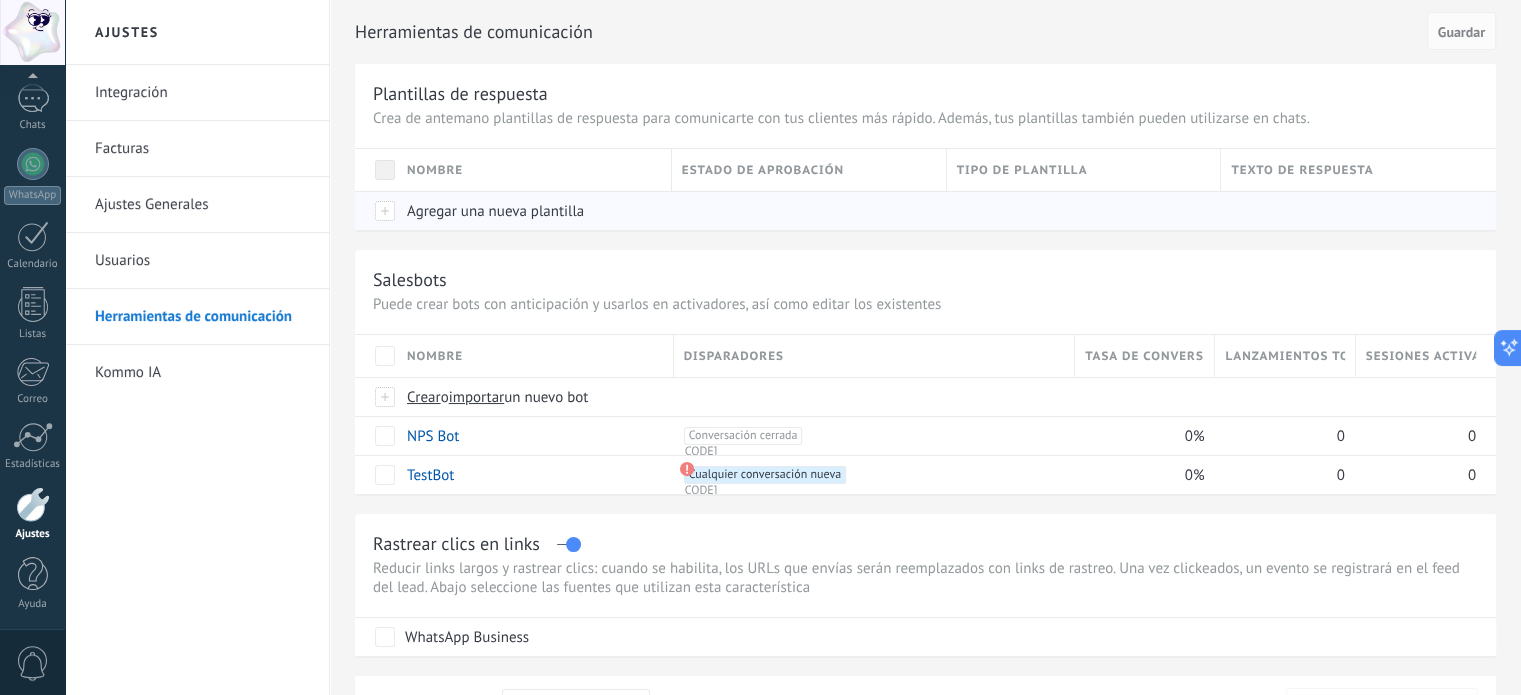 click on "Agregar una nueva plantilla" at bounding box center [495, 211] 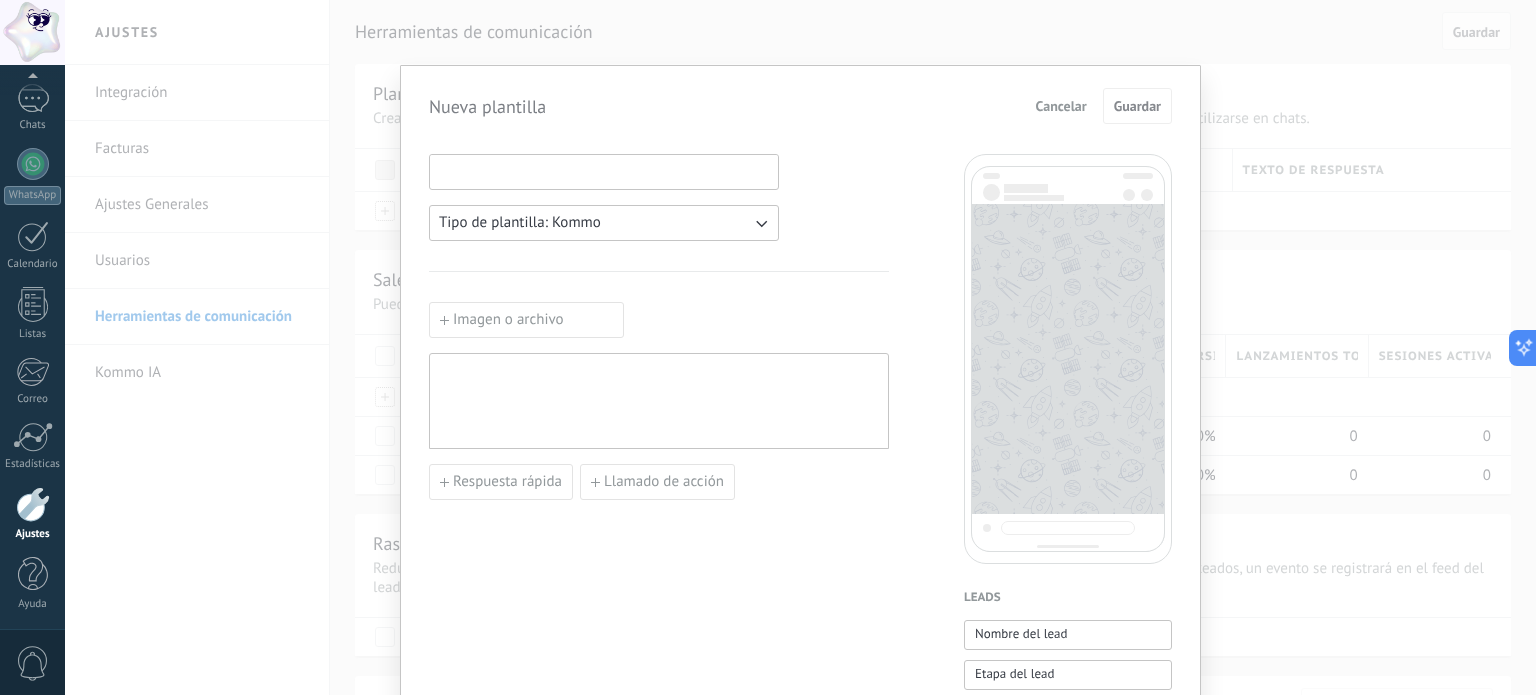 click at bounding box center [604, 171] 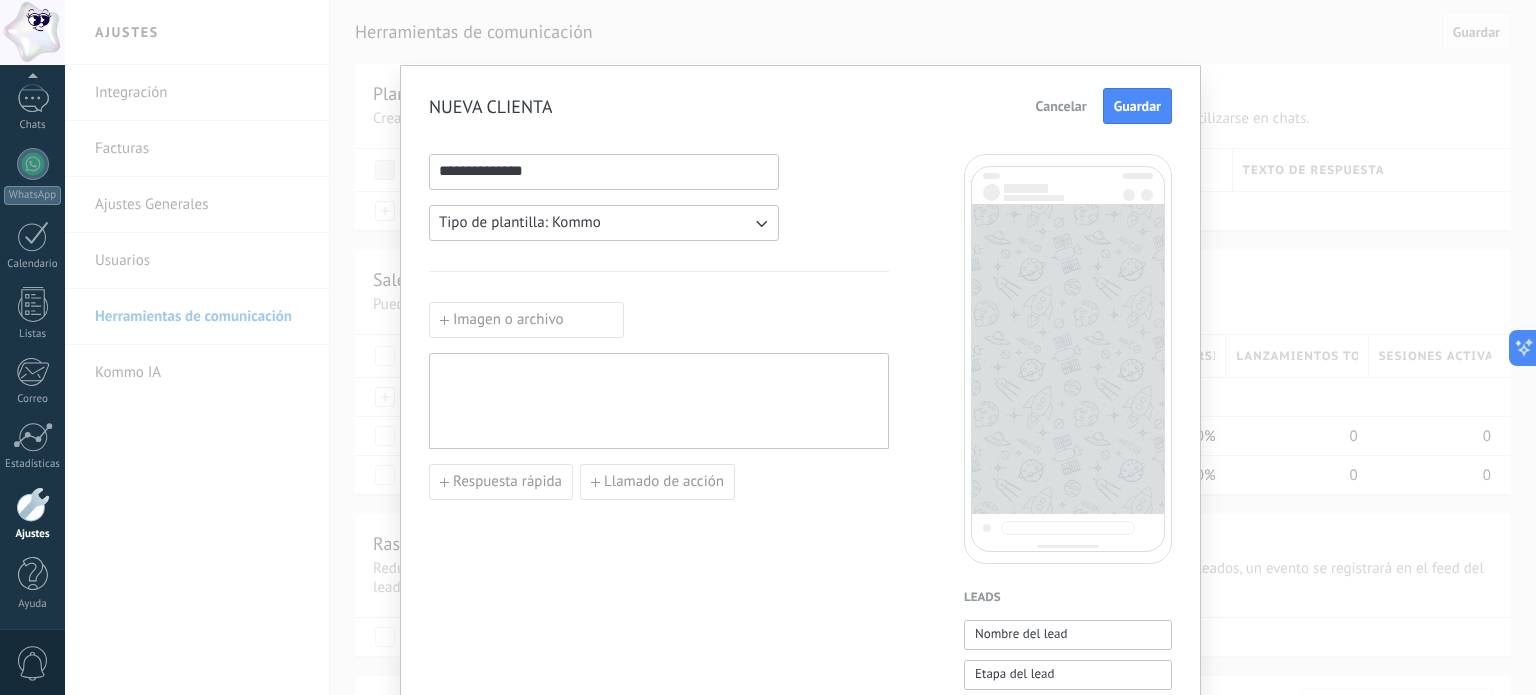type on "**********" 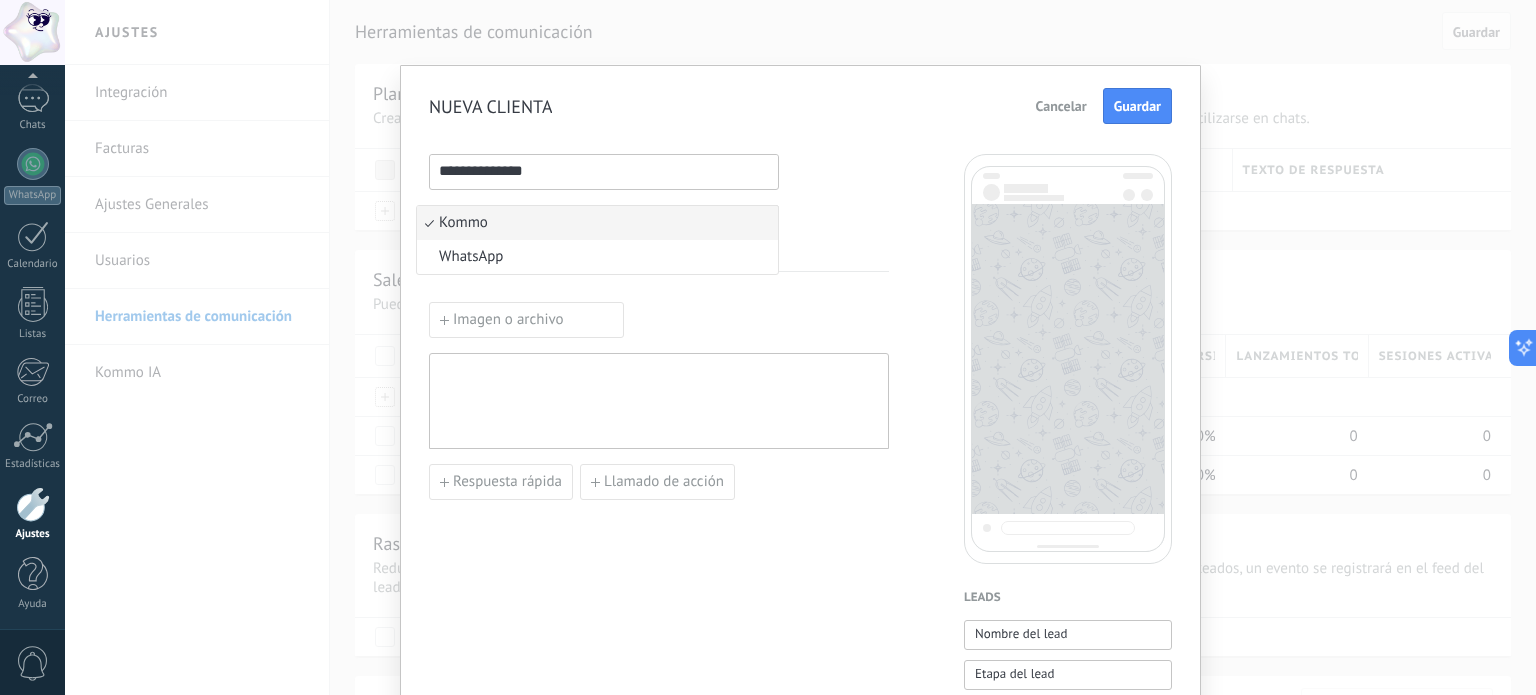 click on "Kommo" at bounding box center (597, 223) 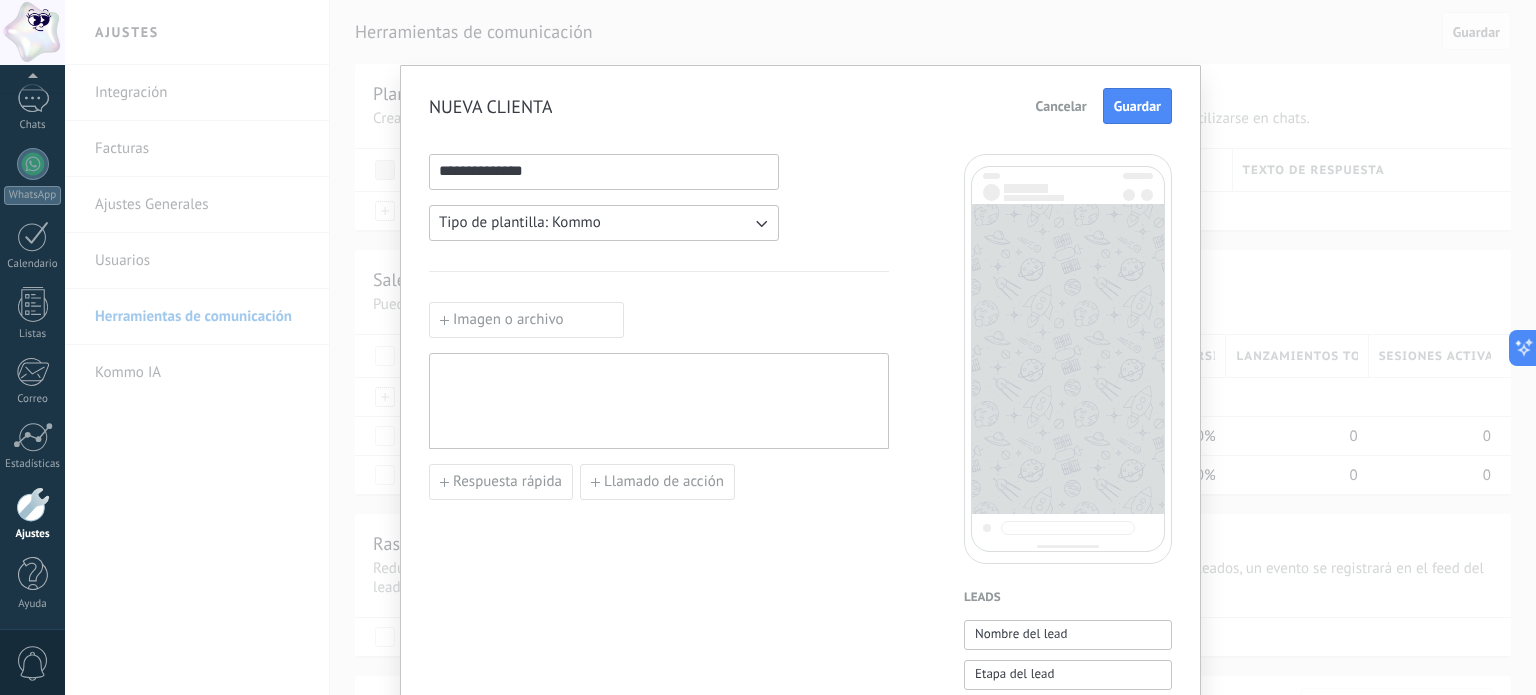 click on "Imagen o archivo" at bounding box center [526, 320] 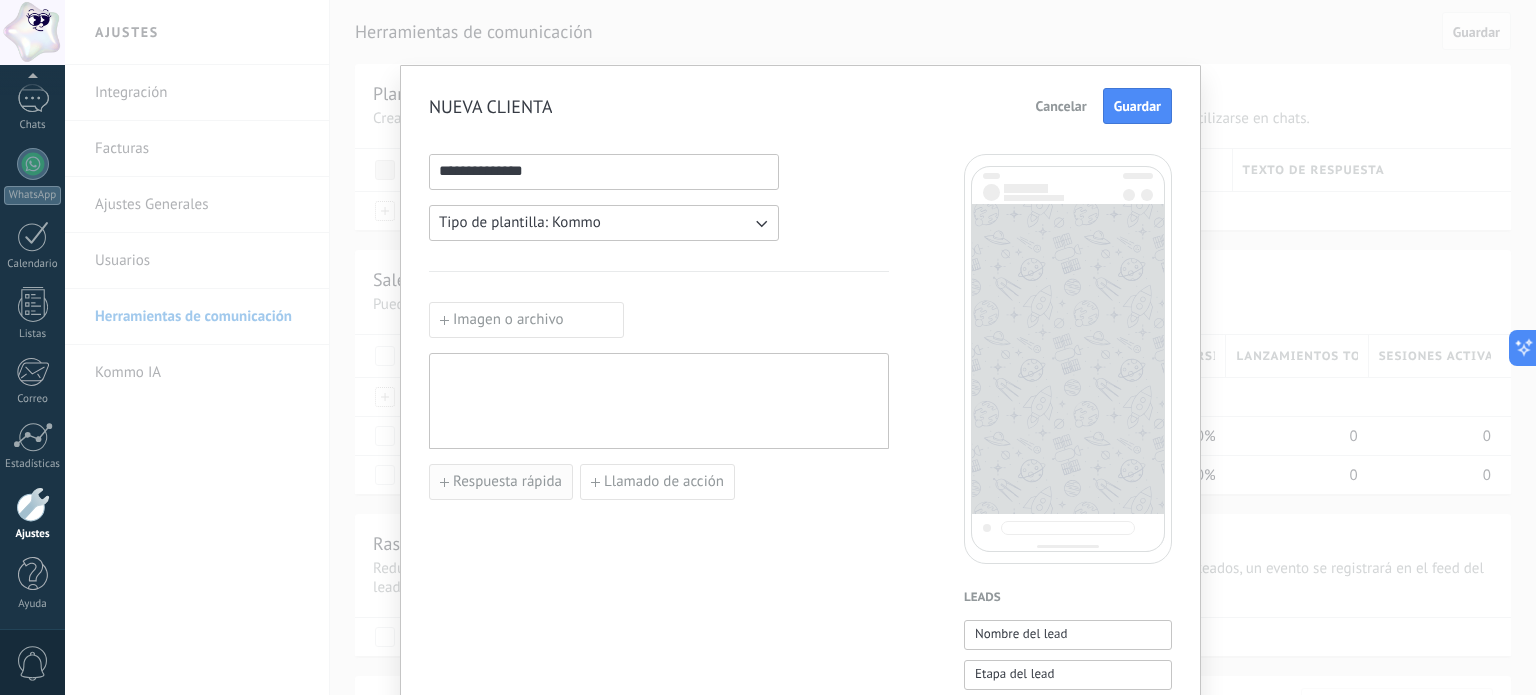 click on "Respuesta rápida" at bounding box center [507, 482] 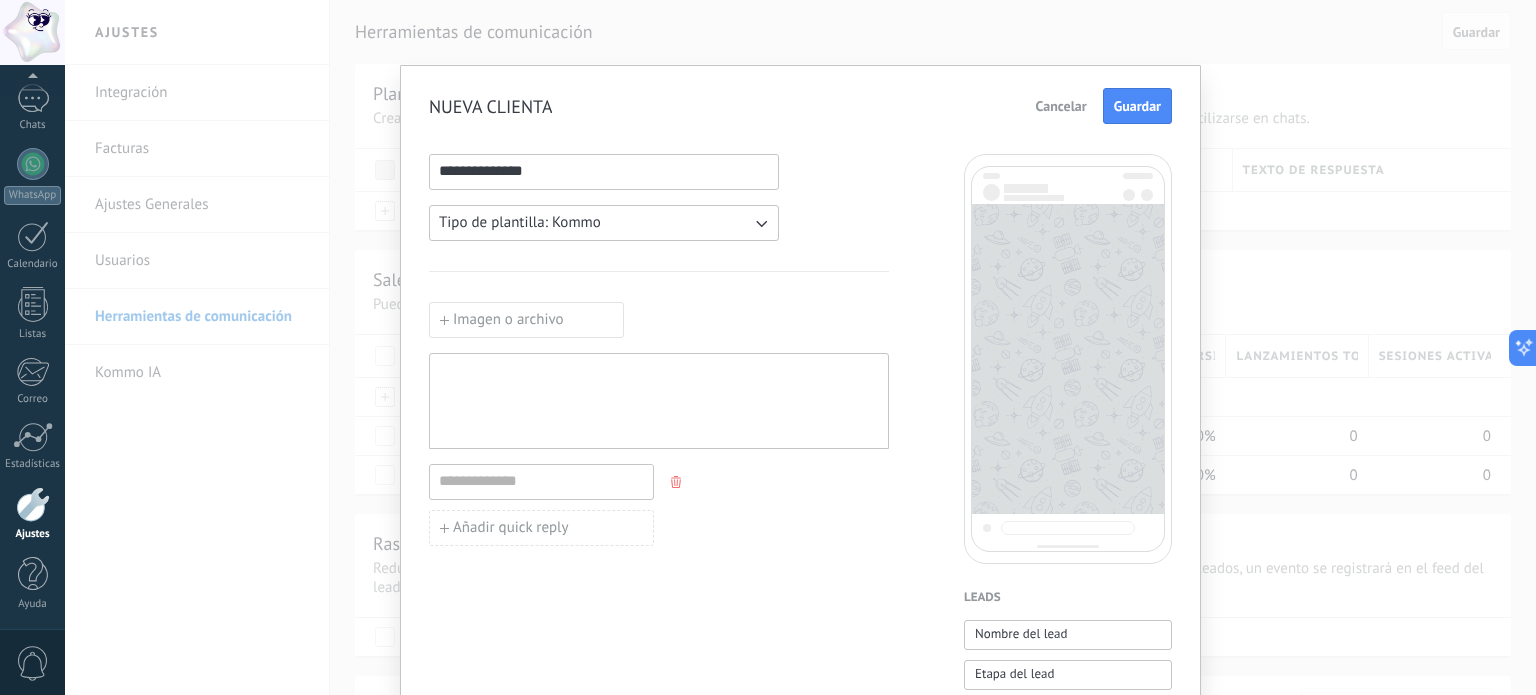 click at bounding box center (659, 401) 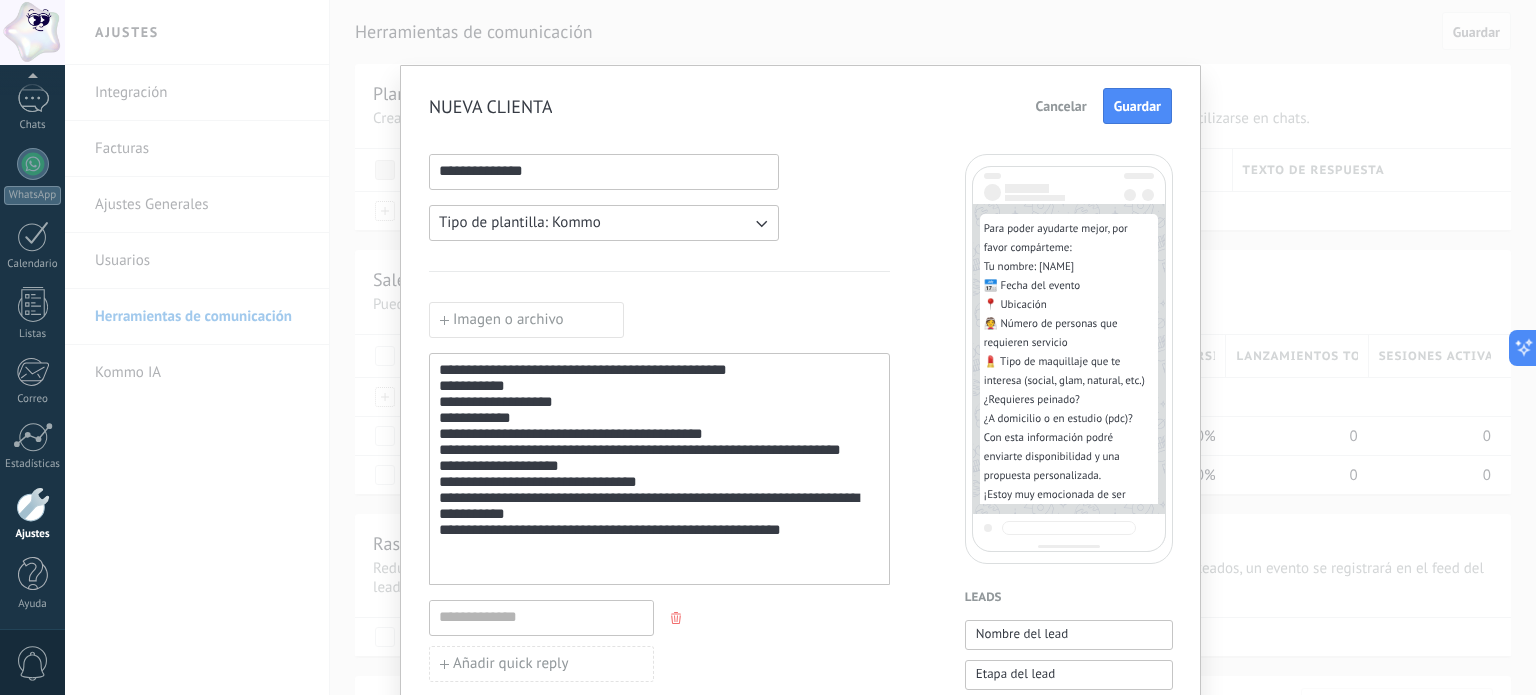 scroll, scrollTop: 100, scrollLeft: 0, axis: vertical 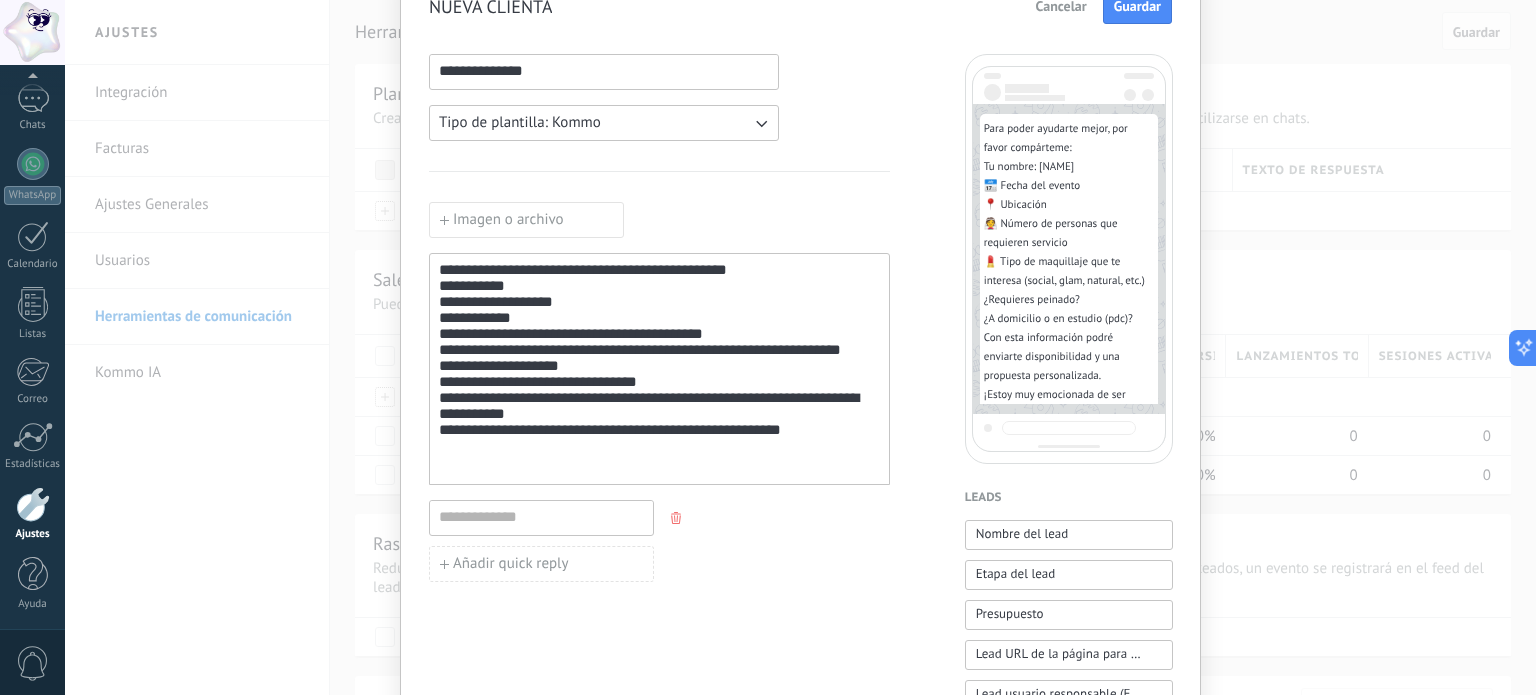 click on "**********" at bounding box center (659, 369) 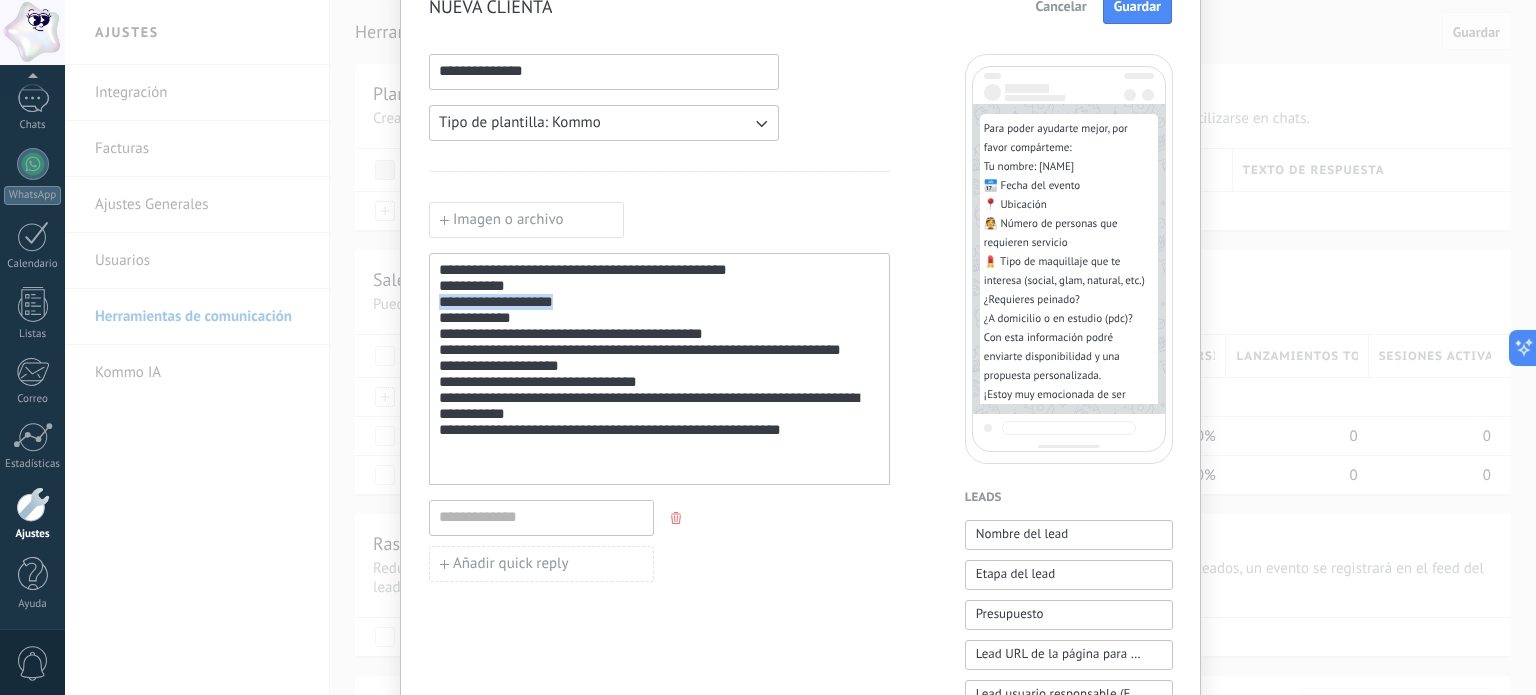 drag, startPoint x: 580, startPoint y: 312, endPoint x: 438, endPoint y: 313, distance: 142.00352 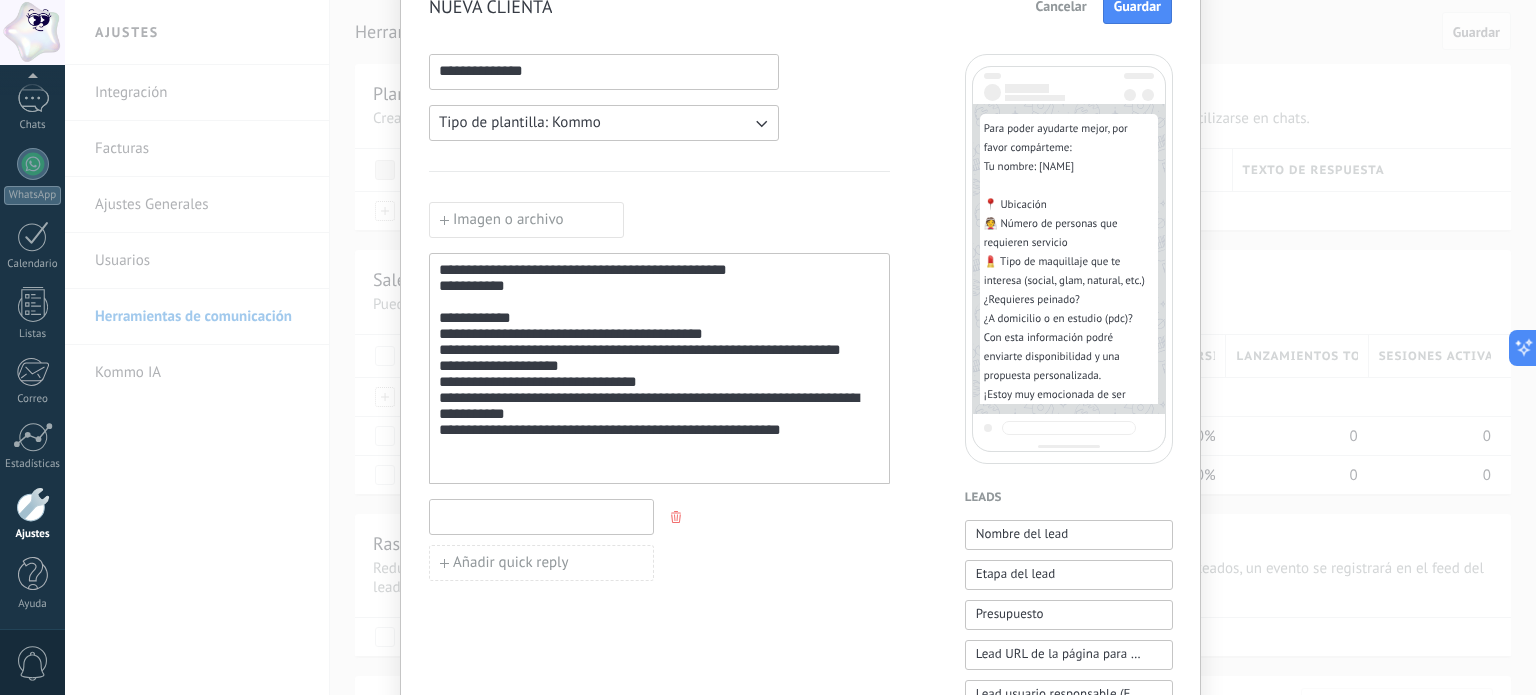 click at bounding box center [541, 516] 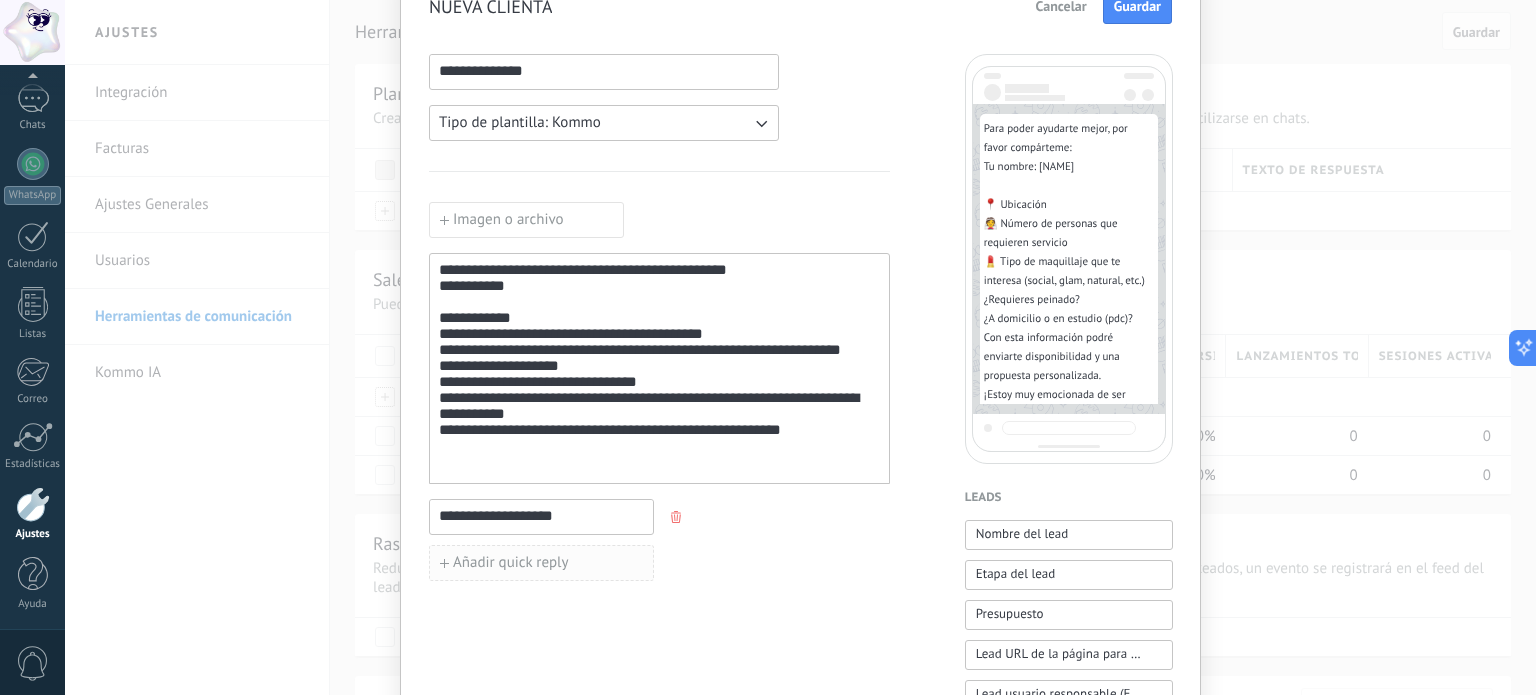 type on "**********" 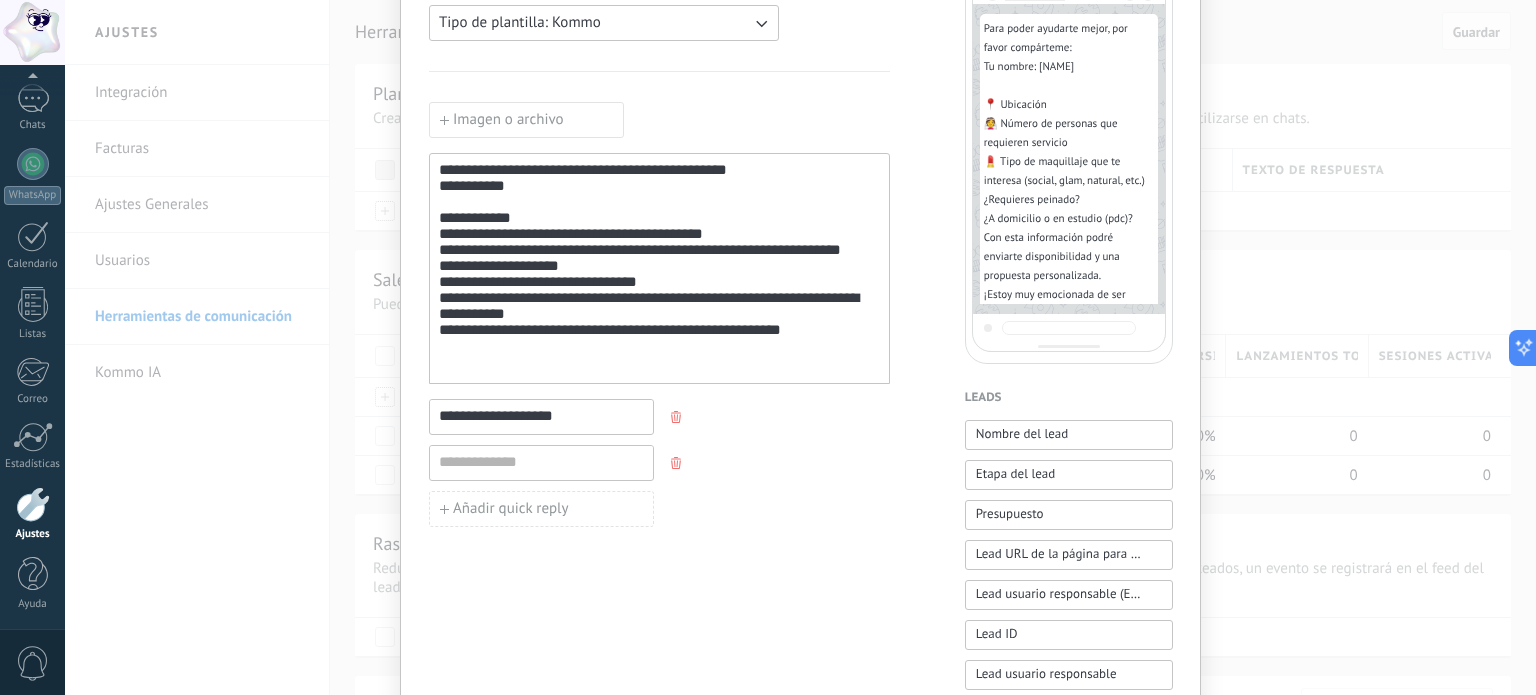 scroll, scrollTop: 100, scrollLeft: 0, axis: vertical 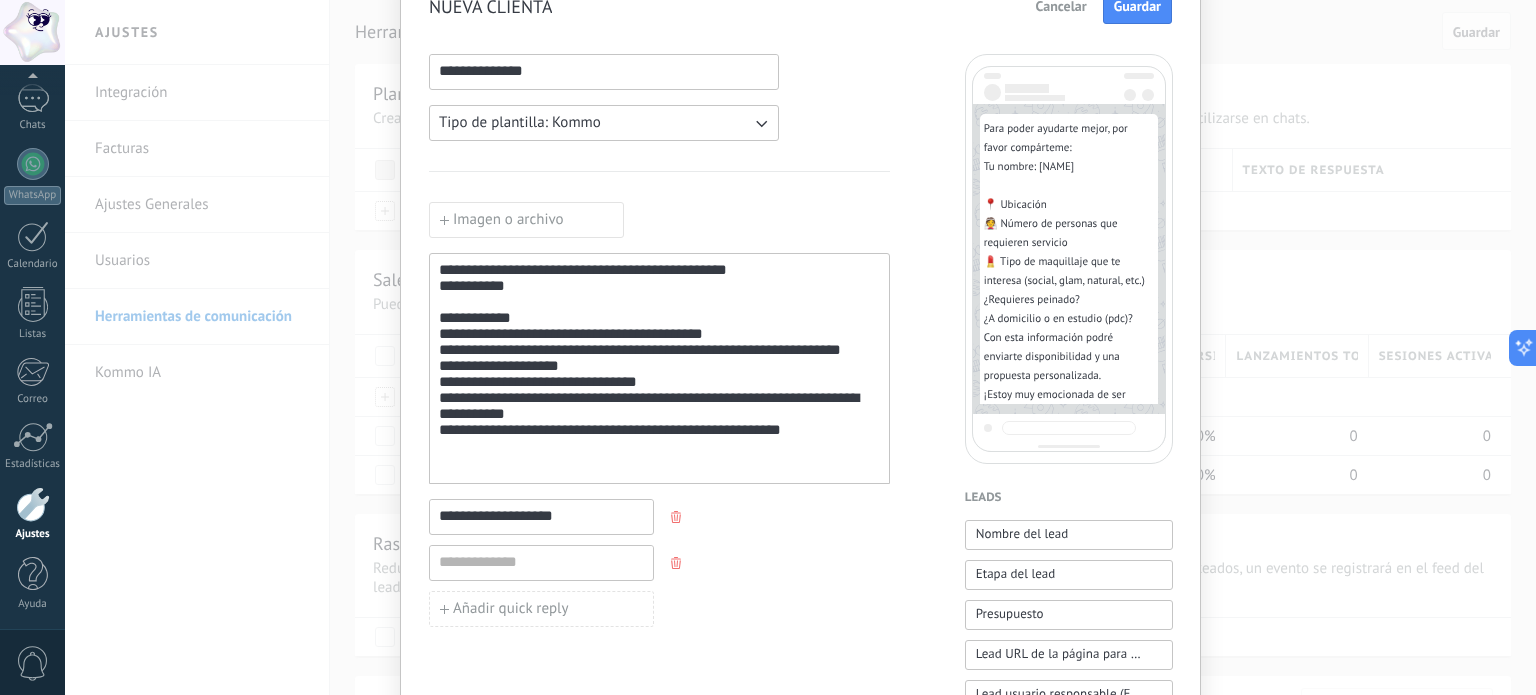 click at bounding box center (676, 517) 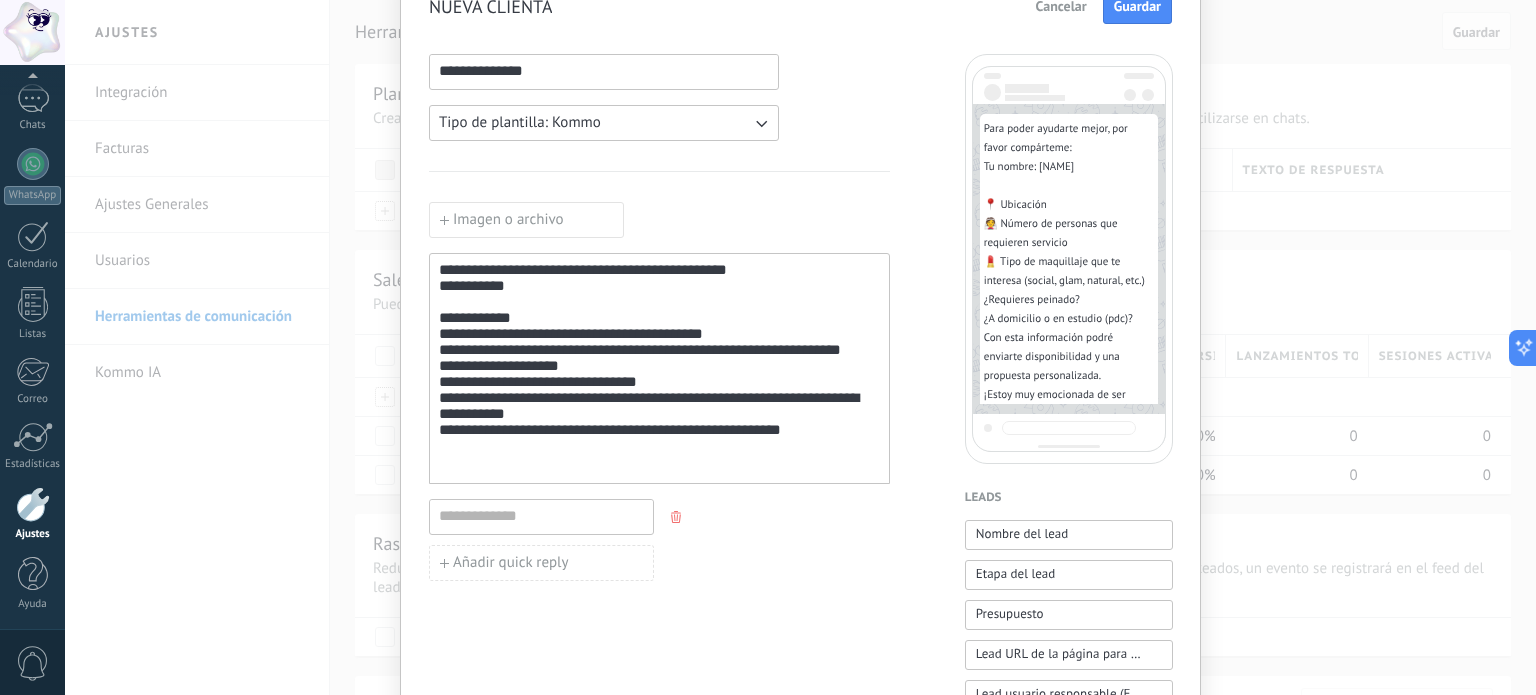 click at bounding box center [676, 517] 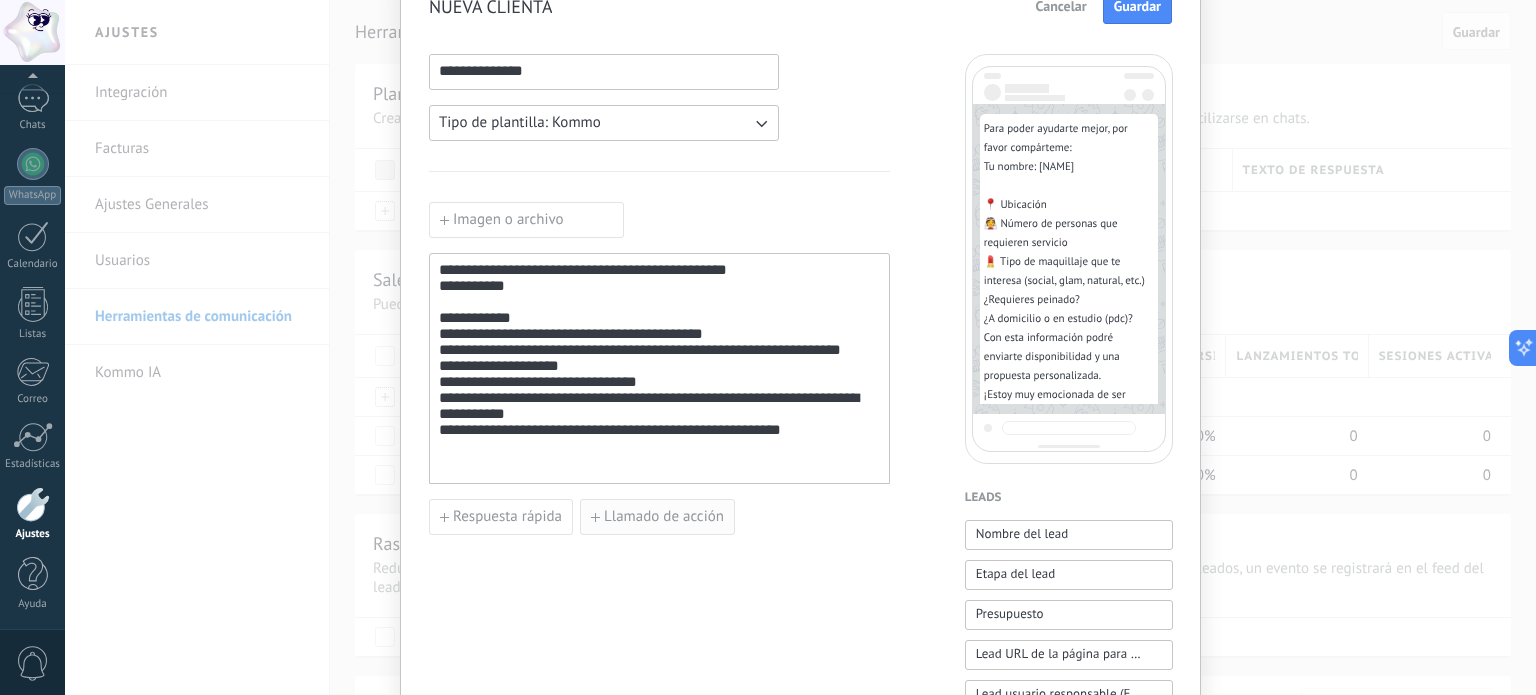 click on "Llamado de acción" at bounding box center (507, 517) 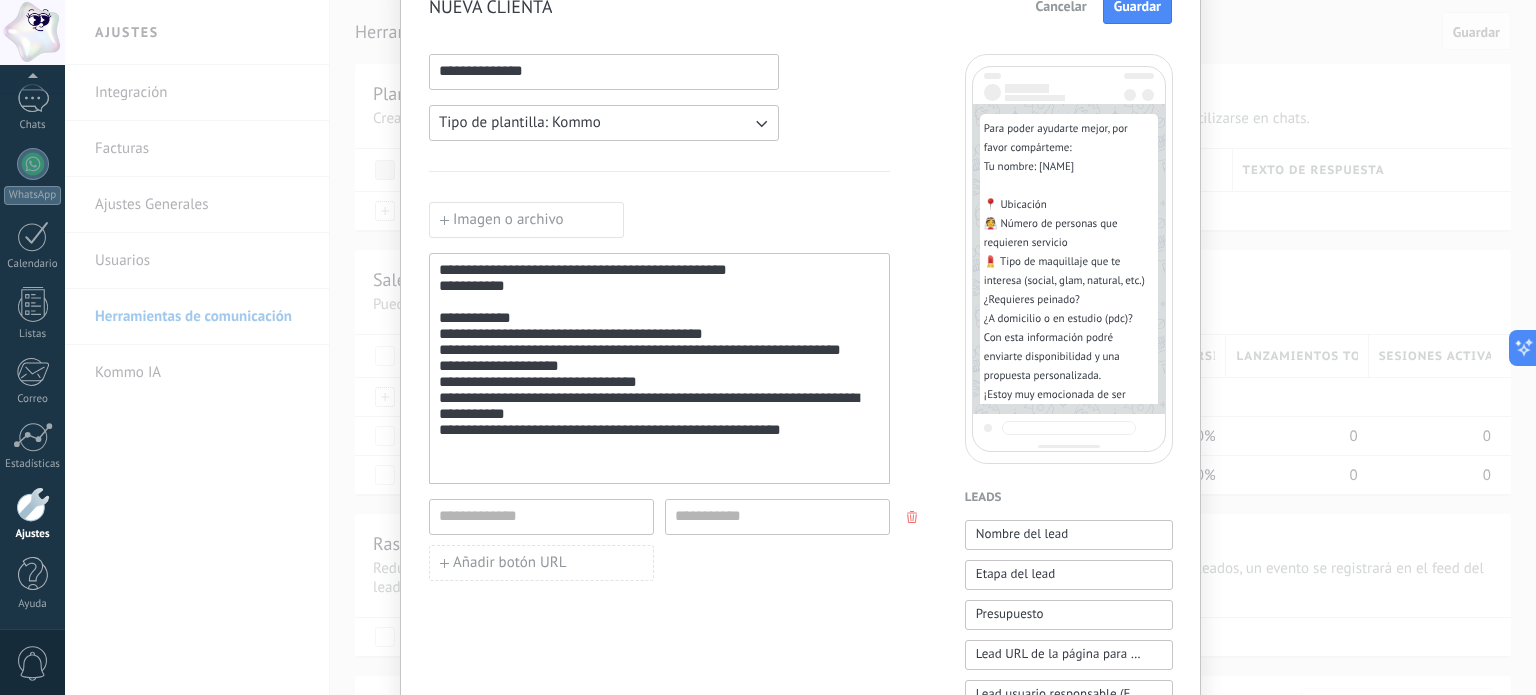 click on "**********" at bounding box center [659, 729] 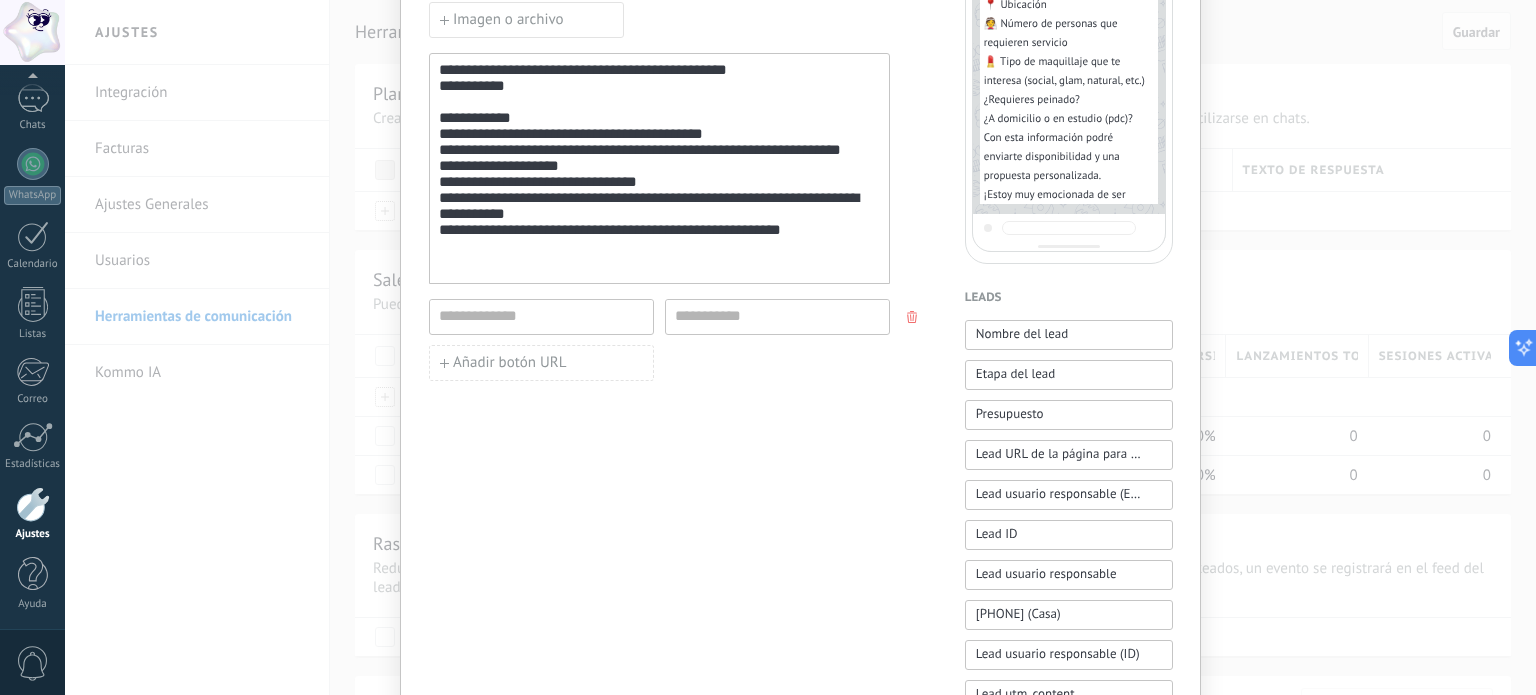 scroll, scrollTop: 0, scrollLeft: 0, axis: both 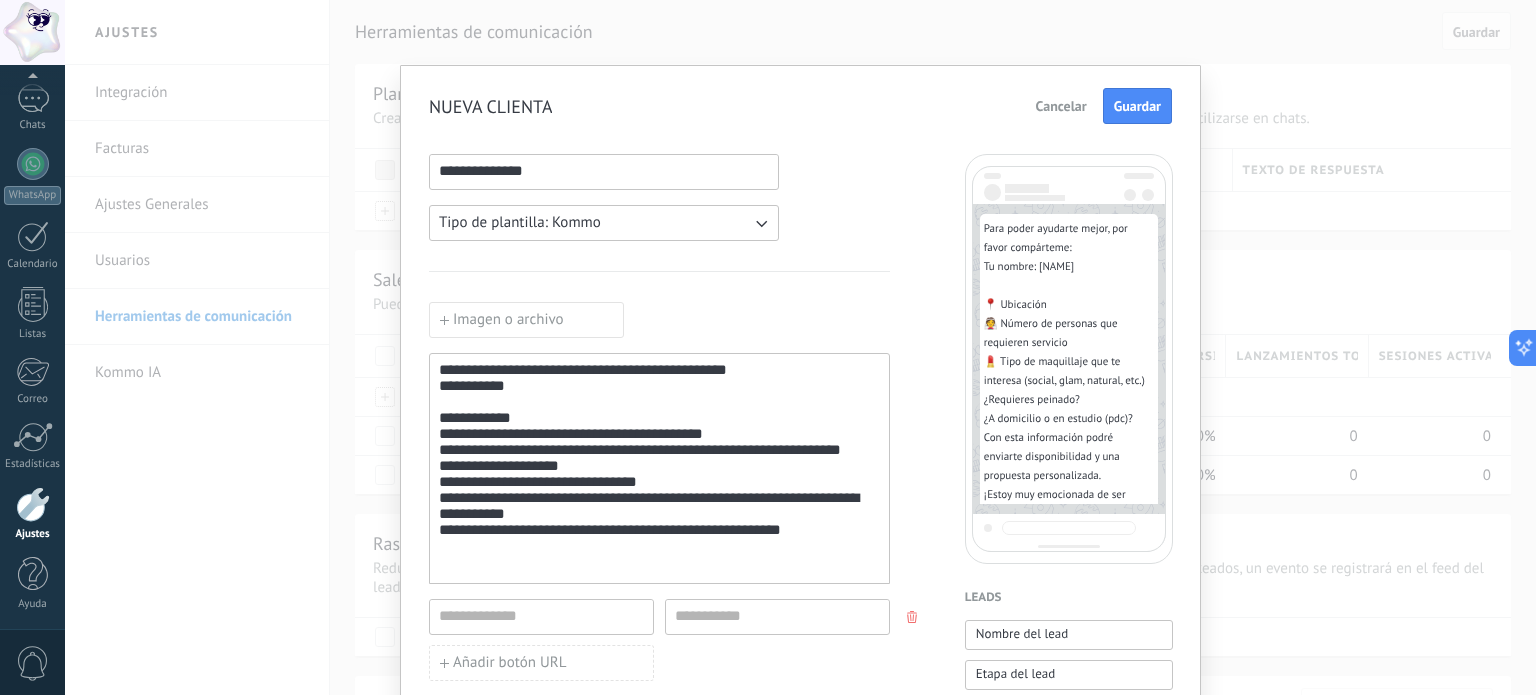 click on "Imagen o archivo" at bounding box center (526, 320) 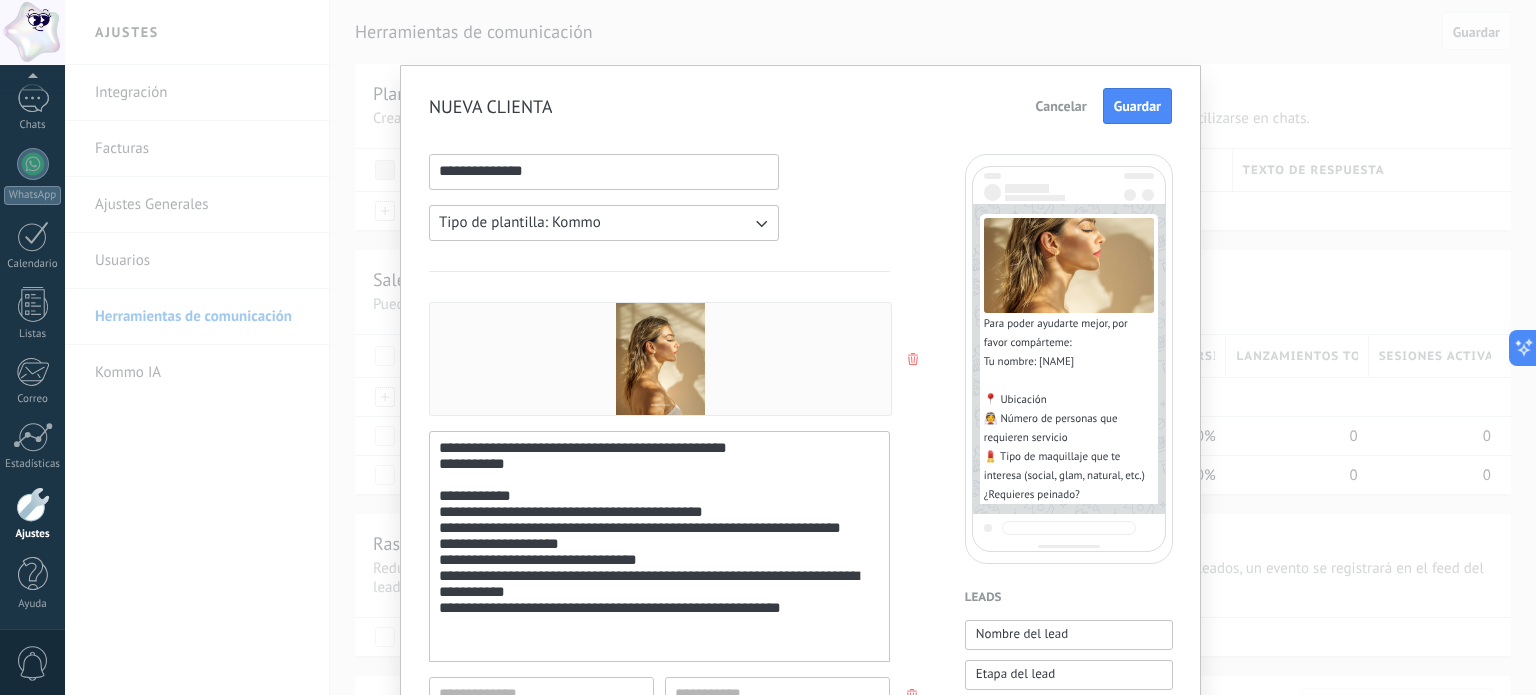 click at bounding box center (915, 359) 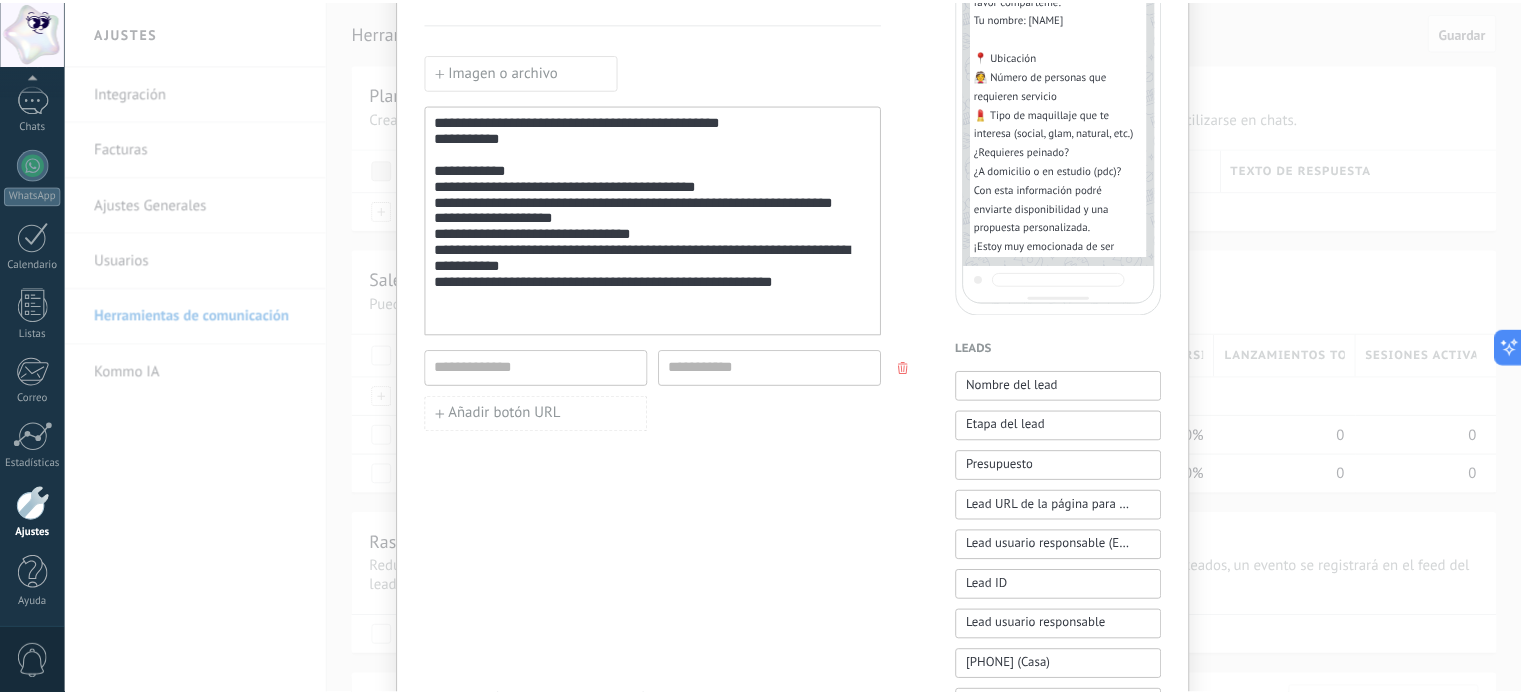 scroll, scrollTop: 0, scrollLeft: 0, axis: both 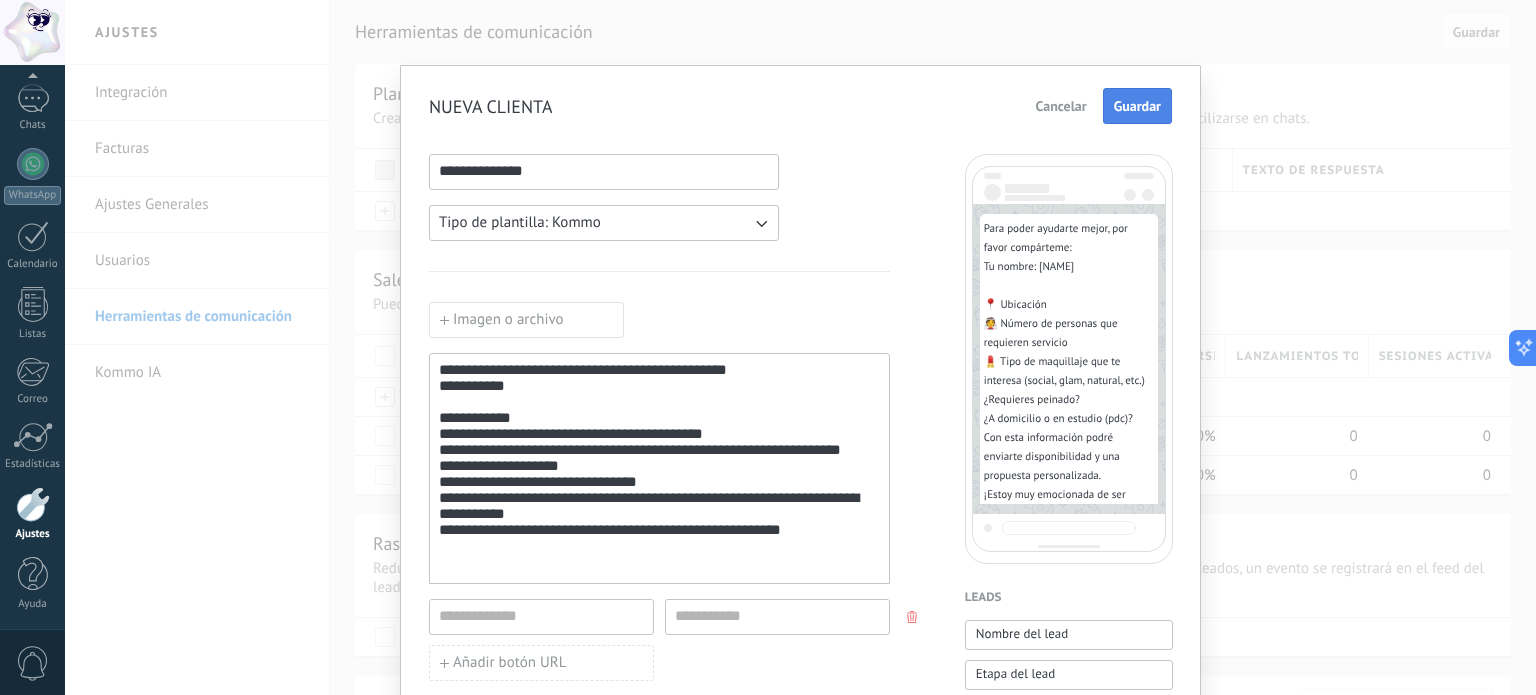 click on "Guardar" at bounding box center (1137, 106) 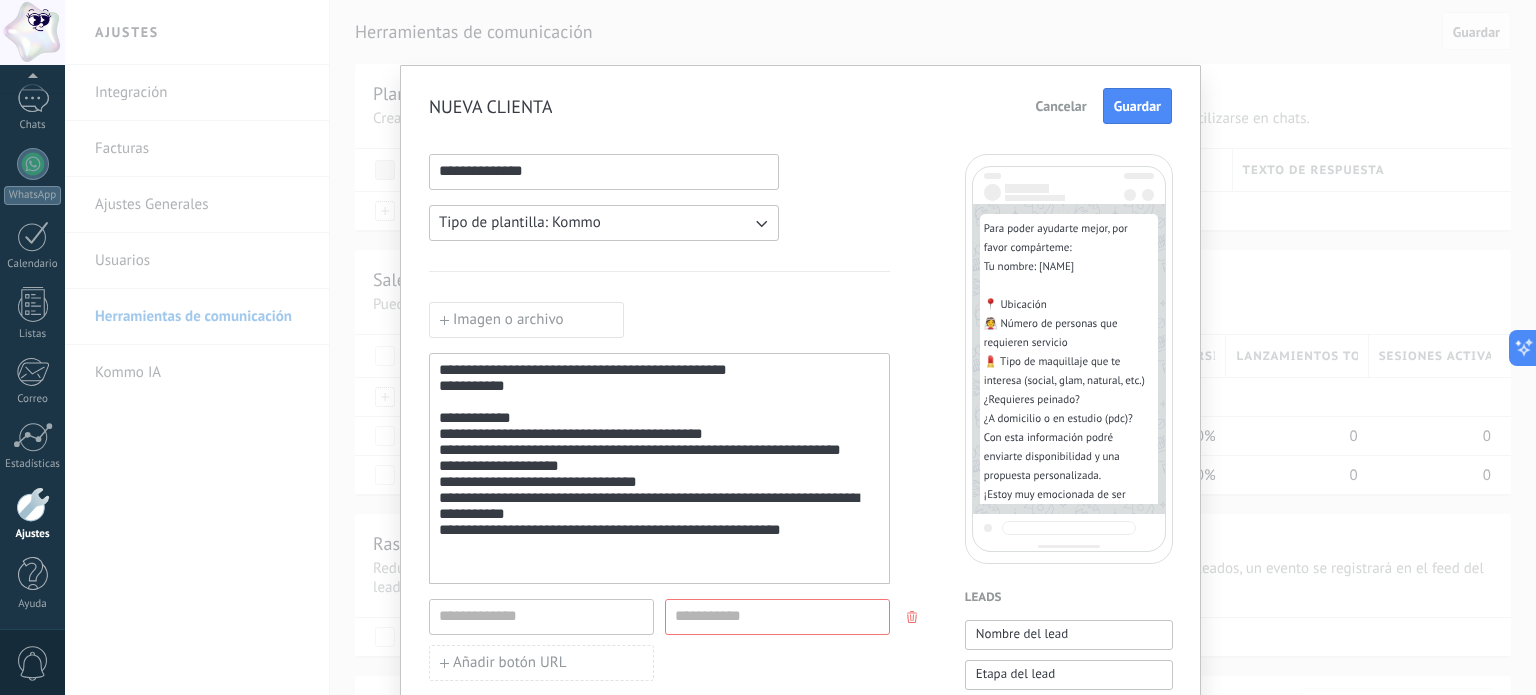 click at bounding box center (912, 617) 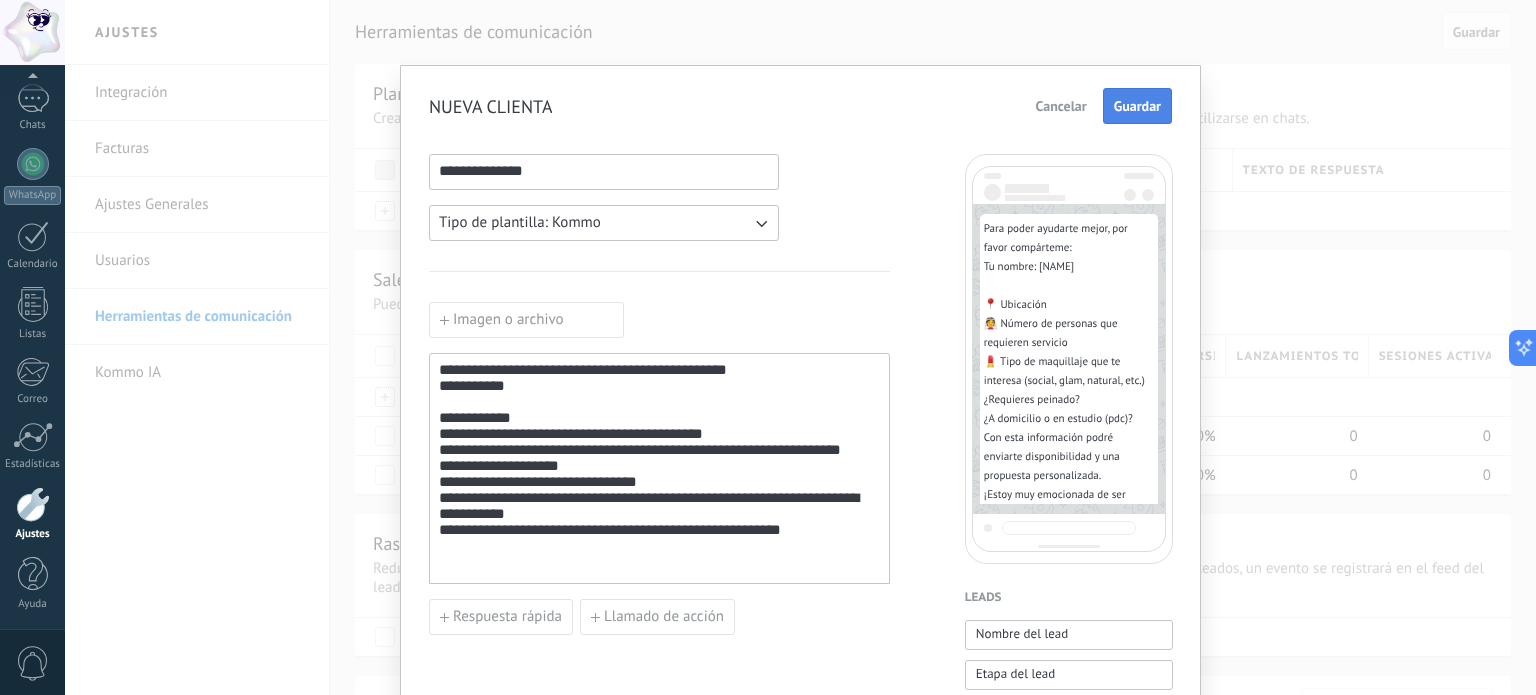 click on "Guardar" at bounding box center [1137, 106] 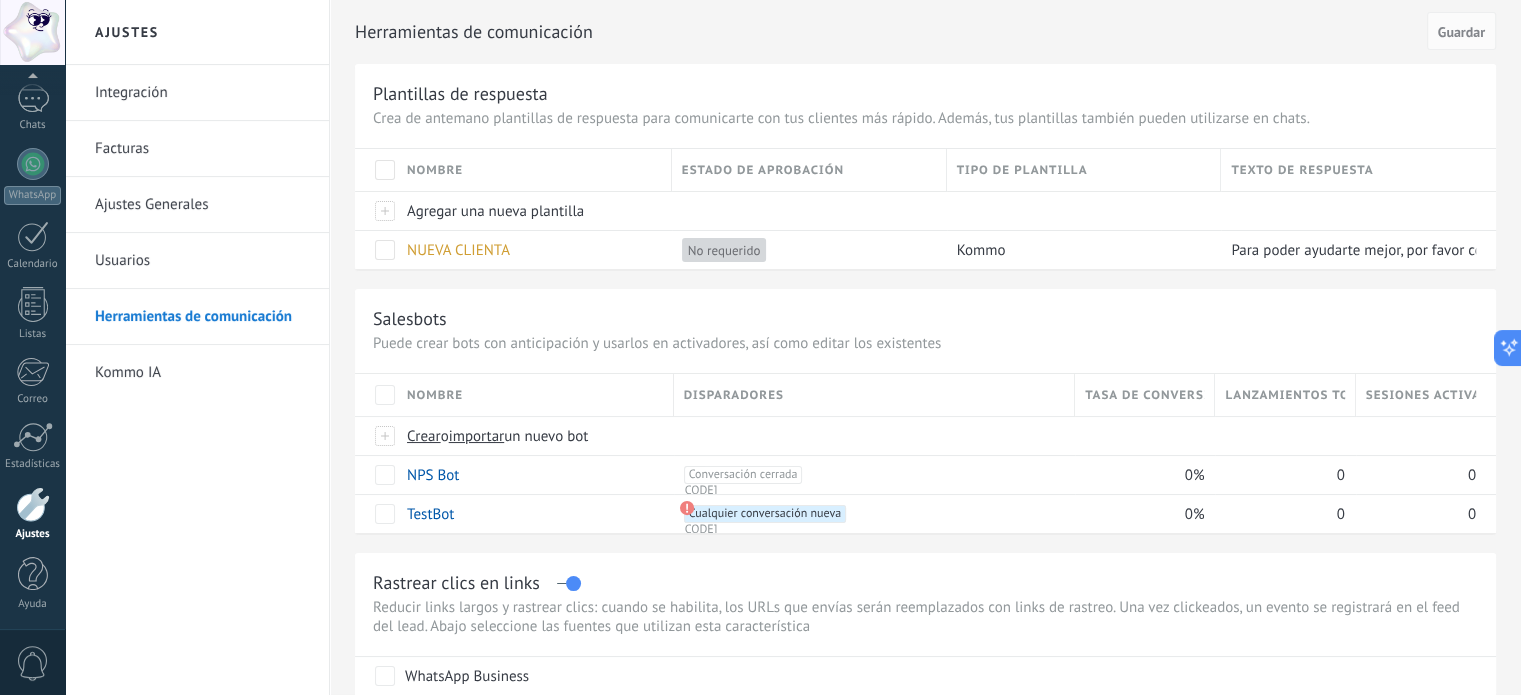 scroll, scrollTop: 200, scrollLeft: 0, axis: vertical 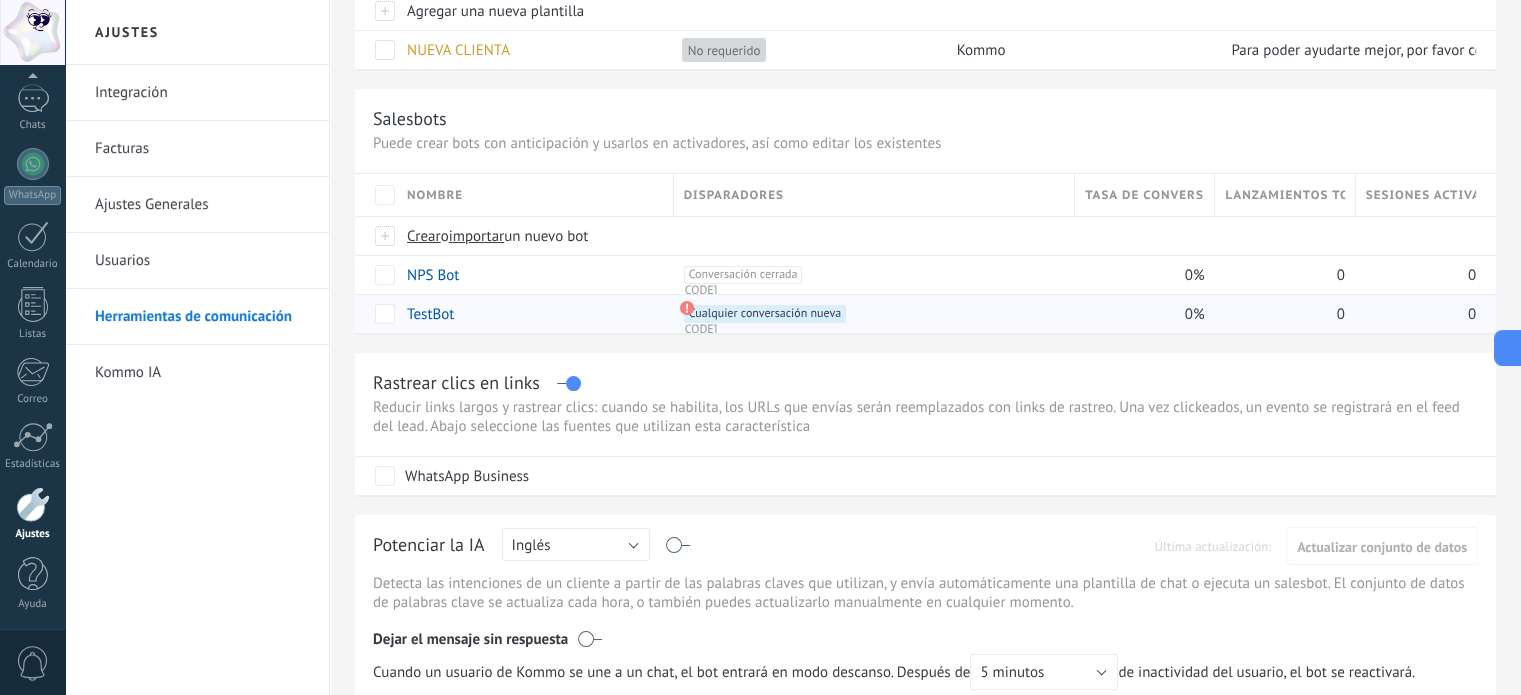 click at bounding box center [686, 308] 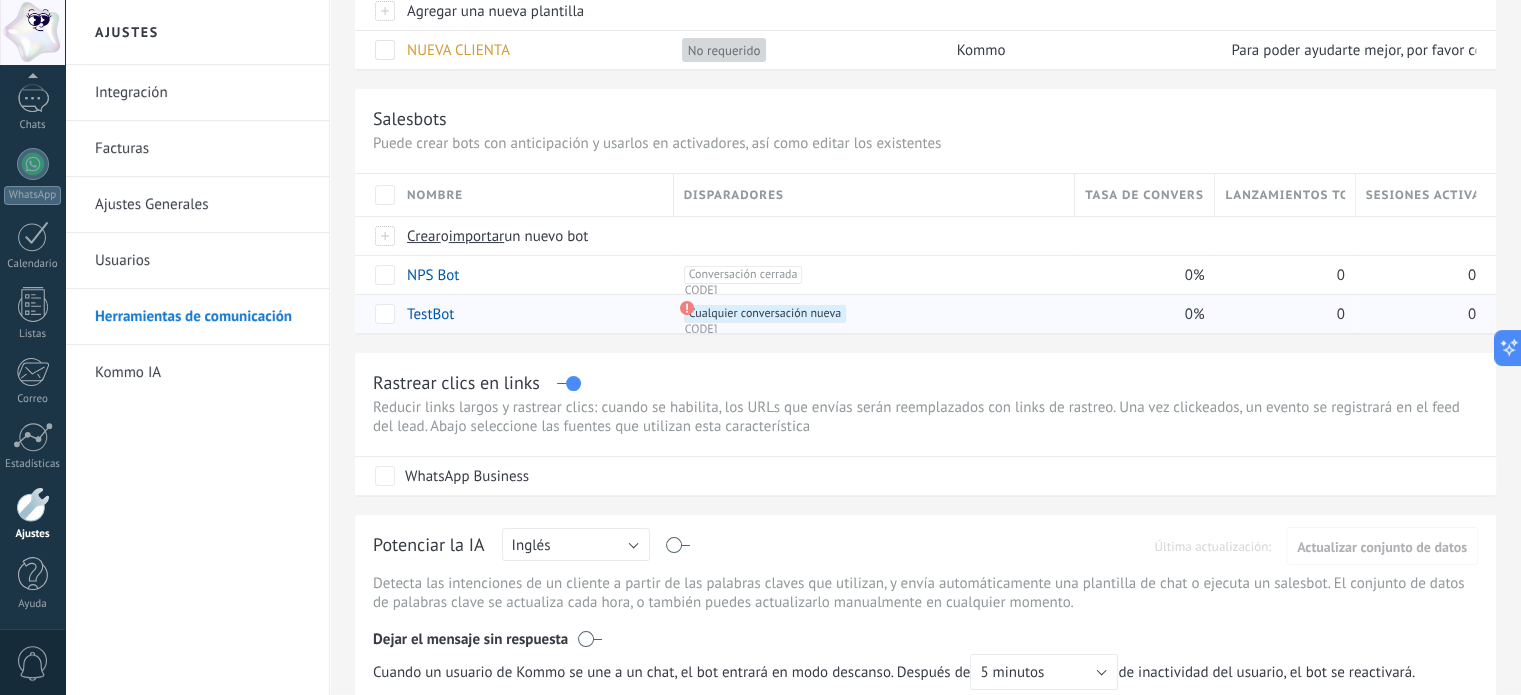 click on "Cualquier conversación nueva +0" at bounding box center (765, 314) 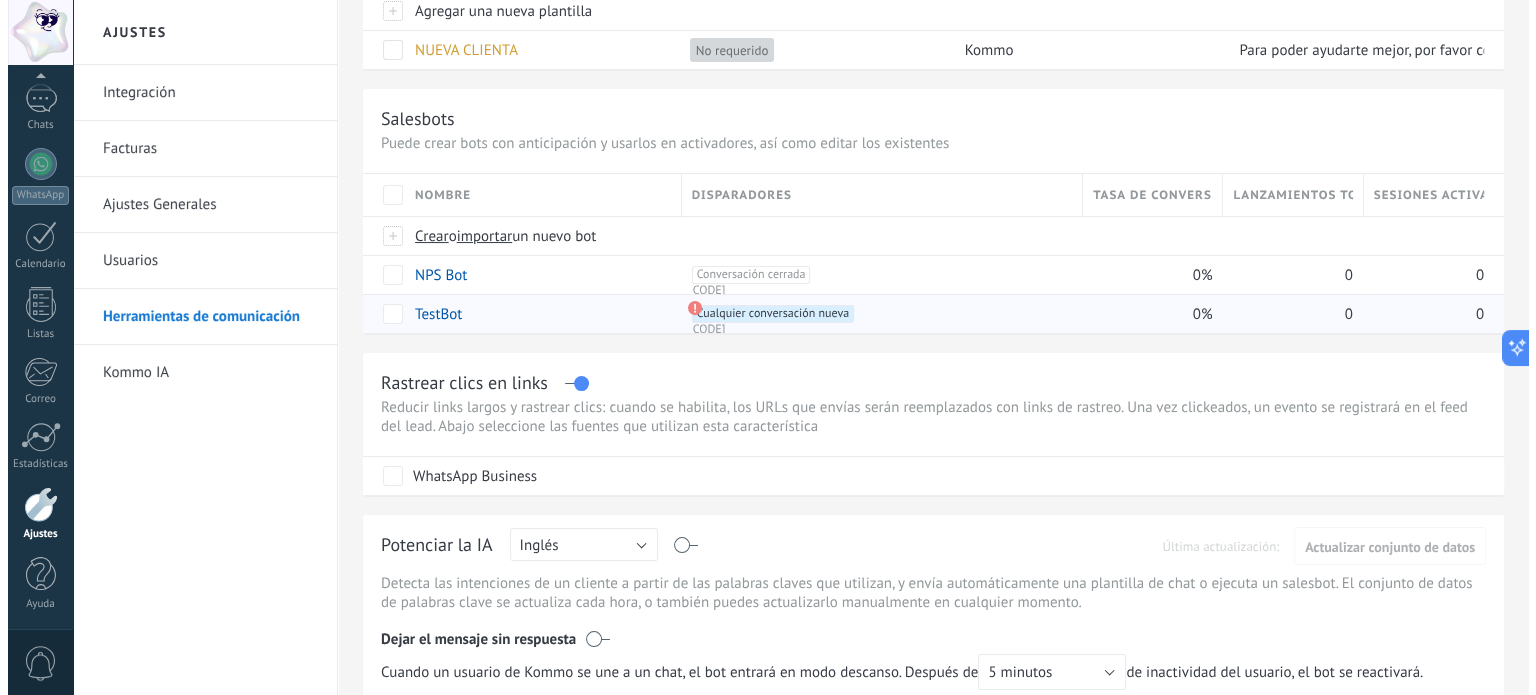 scroll, scrollTop: 400, scrollLeft: 0, axis: vertical 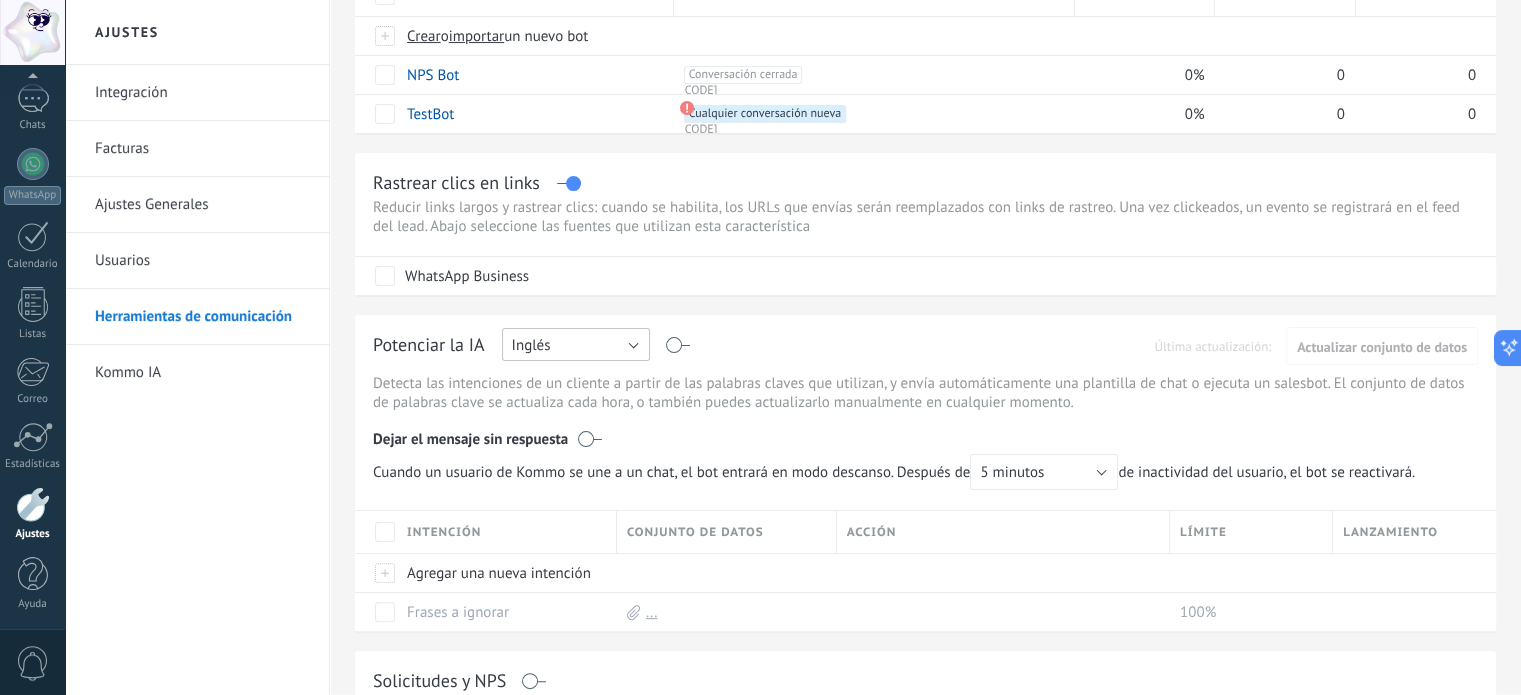 click on "Inglés" at bounding box center [576, 344] 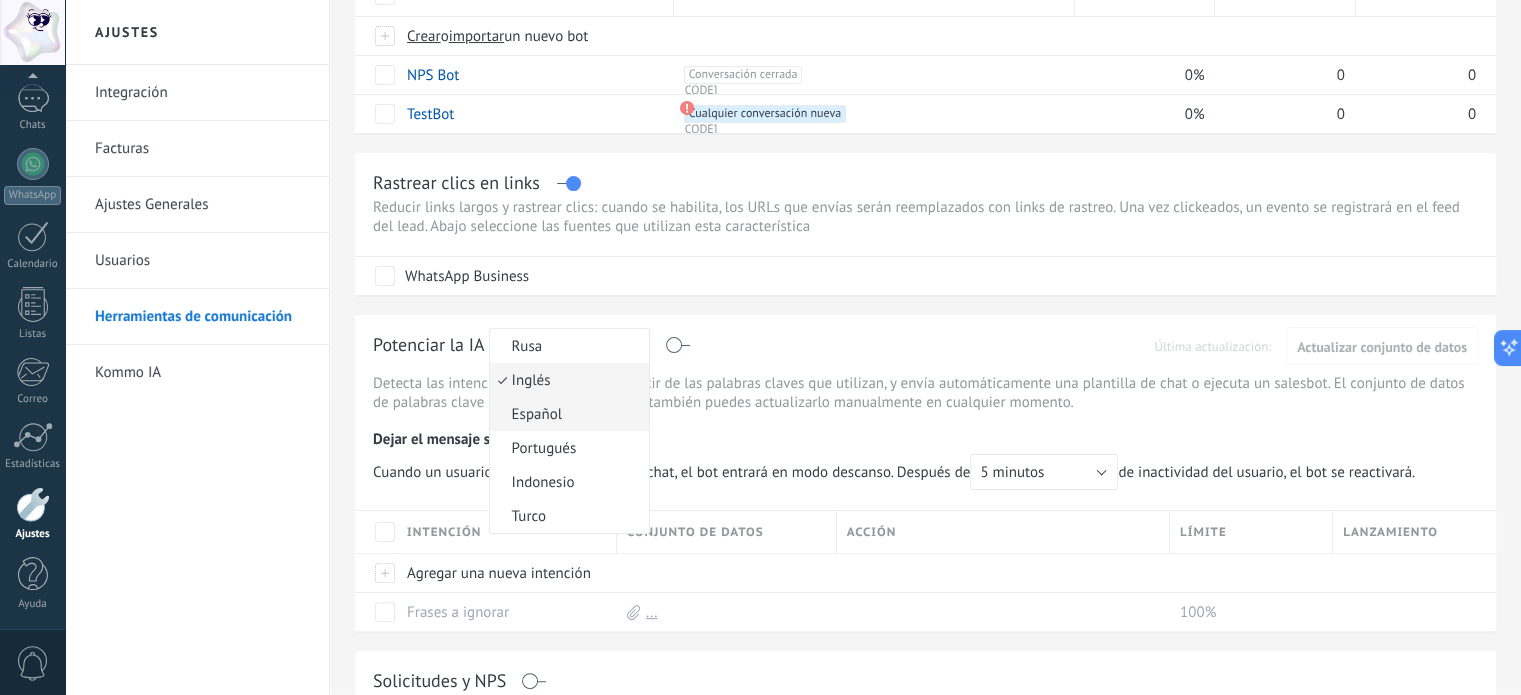 click on "Español" at bounding box center [566, 346] 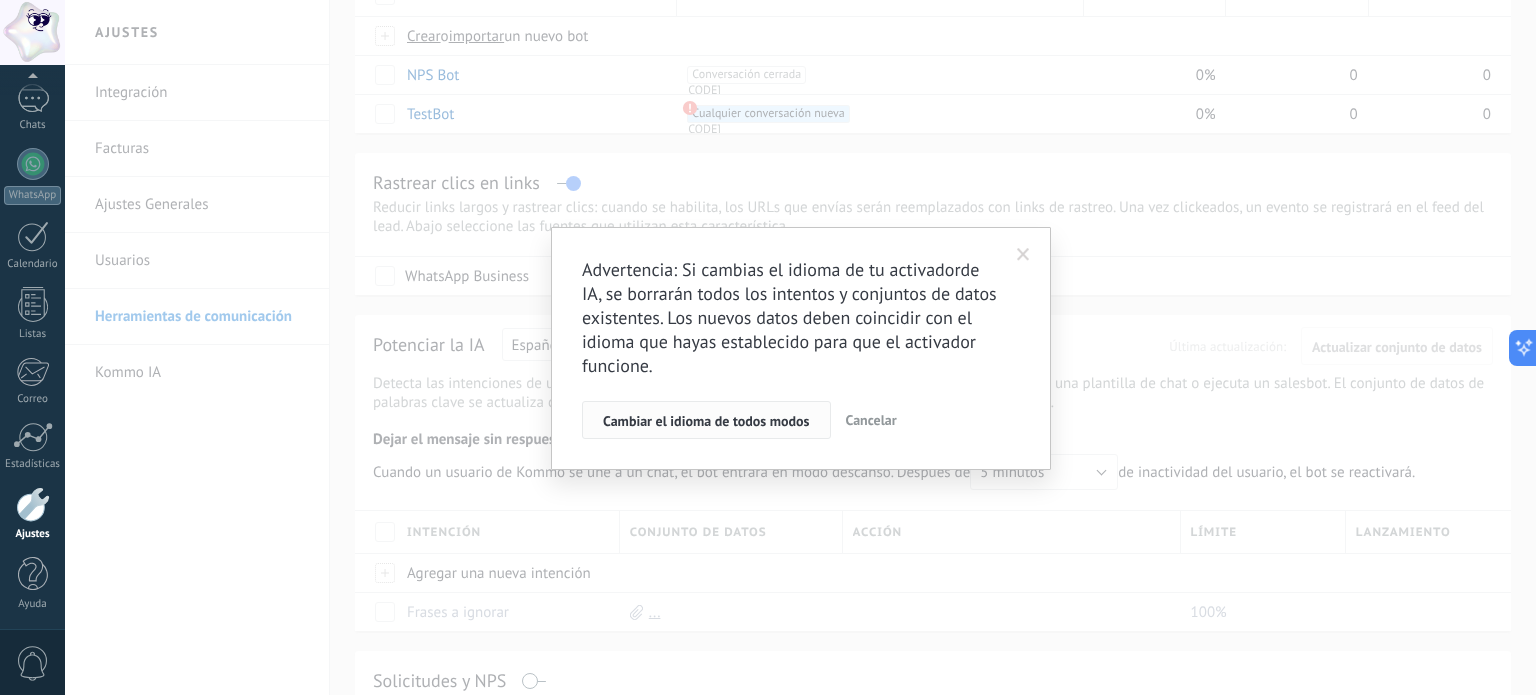 click on "Cambiar el idioma de todos modos" at bounding box center (706, 421) 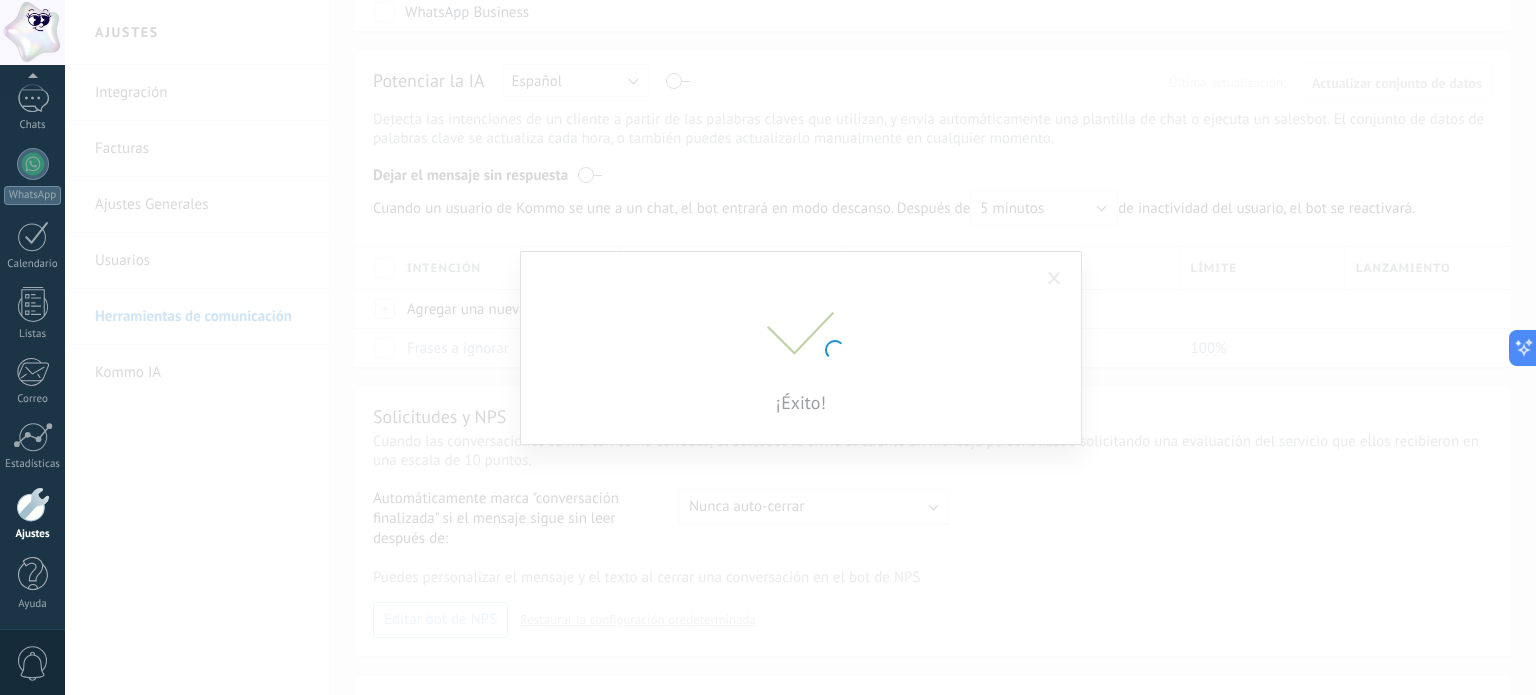 scroll, scrollTop: 136, scrollLeft: 0, axis: vertical 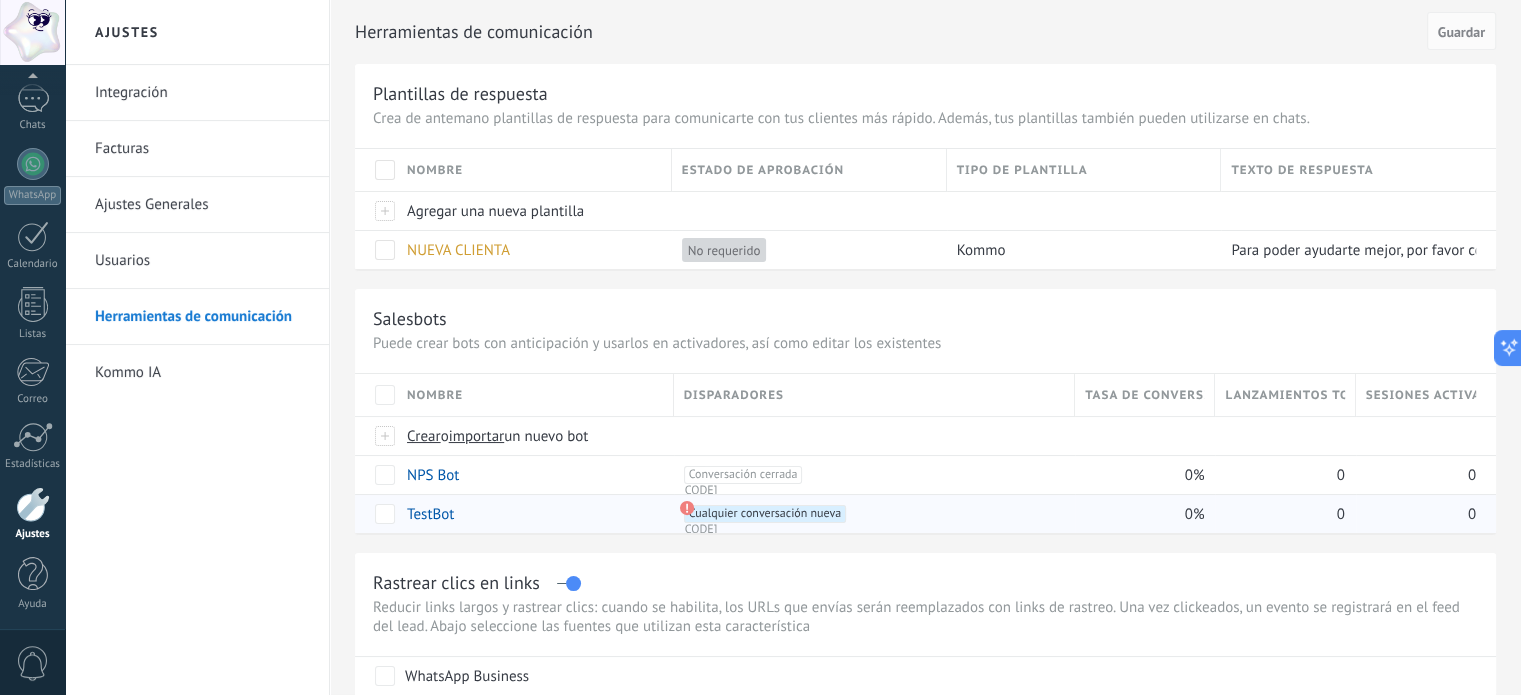 click on "Cualquier conversación nueva +0" at bounding box center [765, 514] 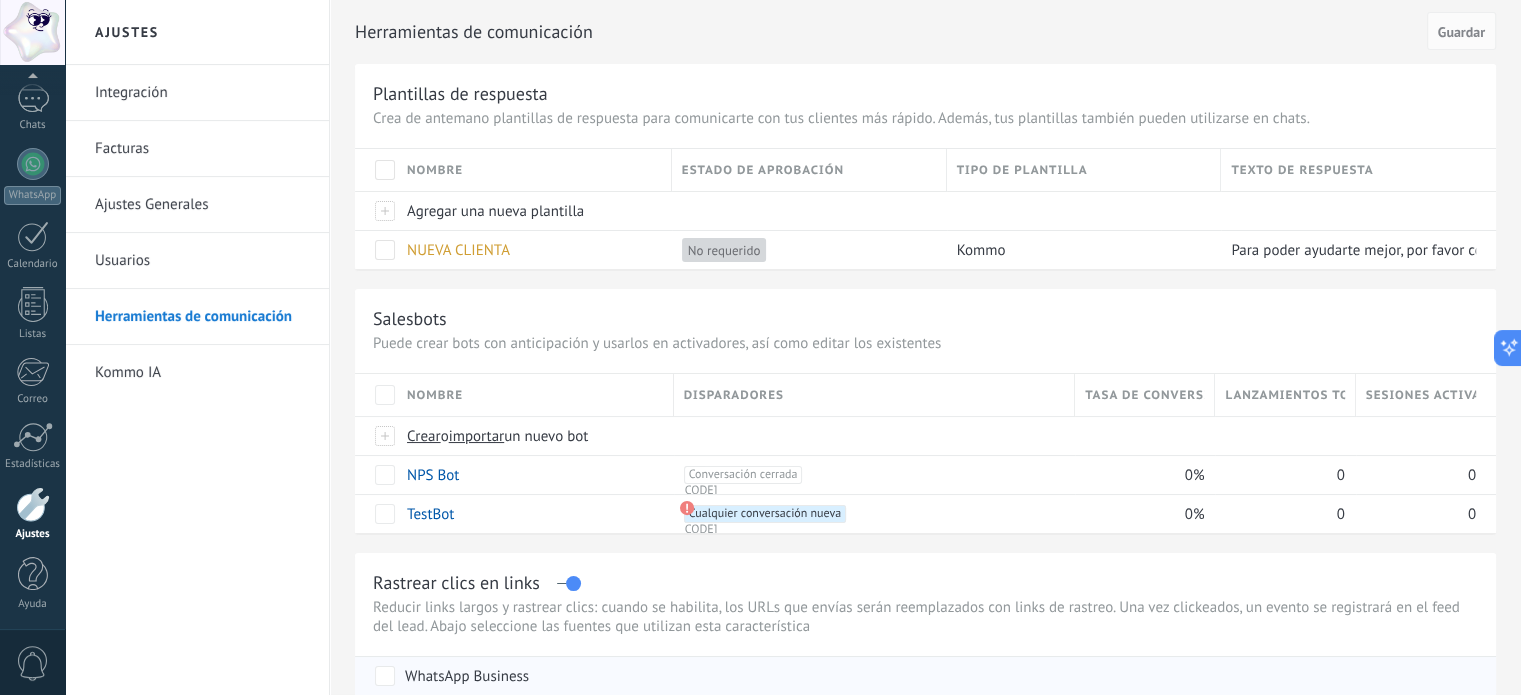 scroll, scrollTop: 200, scrollLeft: 0, axis: vertical 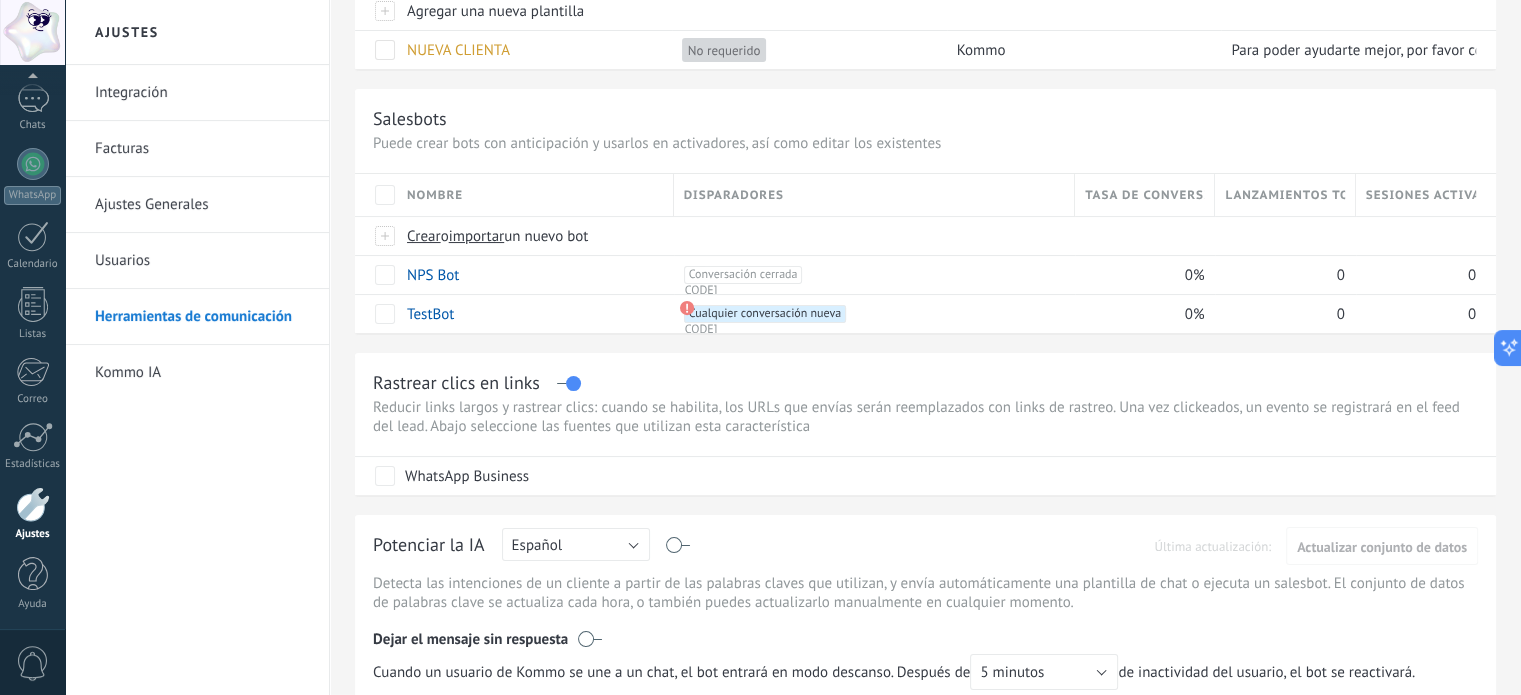 click on "Herramientas de comunicación Cancelar Guardar Plantillas de respuesta Crea de antemano plantillas de respuesta para comunicarte con tus clientes más rápido. Además, tus plantillas también pueden utilizarse en chats. Nombre Estado de aprobación Tipo de plantilla Texto de respuesta Agregar una nueva plantilla NUEVA CLIENTA No requerido Kommo Para poder ayudarte mejor, por favor compárteme:
Tu nombre:
📍 [LOCATION]
👰 Número de personas que requieren servicio
💄 Tipo de maquillaje que te interesa (social, glam, natural, etc.)
¿Requieres peinado?
¿A domicilio o en estudio (pdc)?
Con esta información podré enviarte disponibilidad y una propuesta personalizada.
¡Estoy muy emocionada de ser parte de tu día especial! 🥰 Salesbots Puede crear bots con anticipación y usarlos en activadores, así como editar los existentes Actualizar a Avanzado Nombre Disparadores Tasa de conversión Lanzamientos totales Sesiones activas Crear o importar un nuevo bot NPS Bot +1 +0" at bounding box center [925, 632] 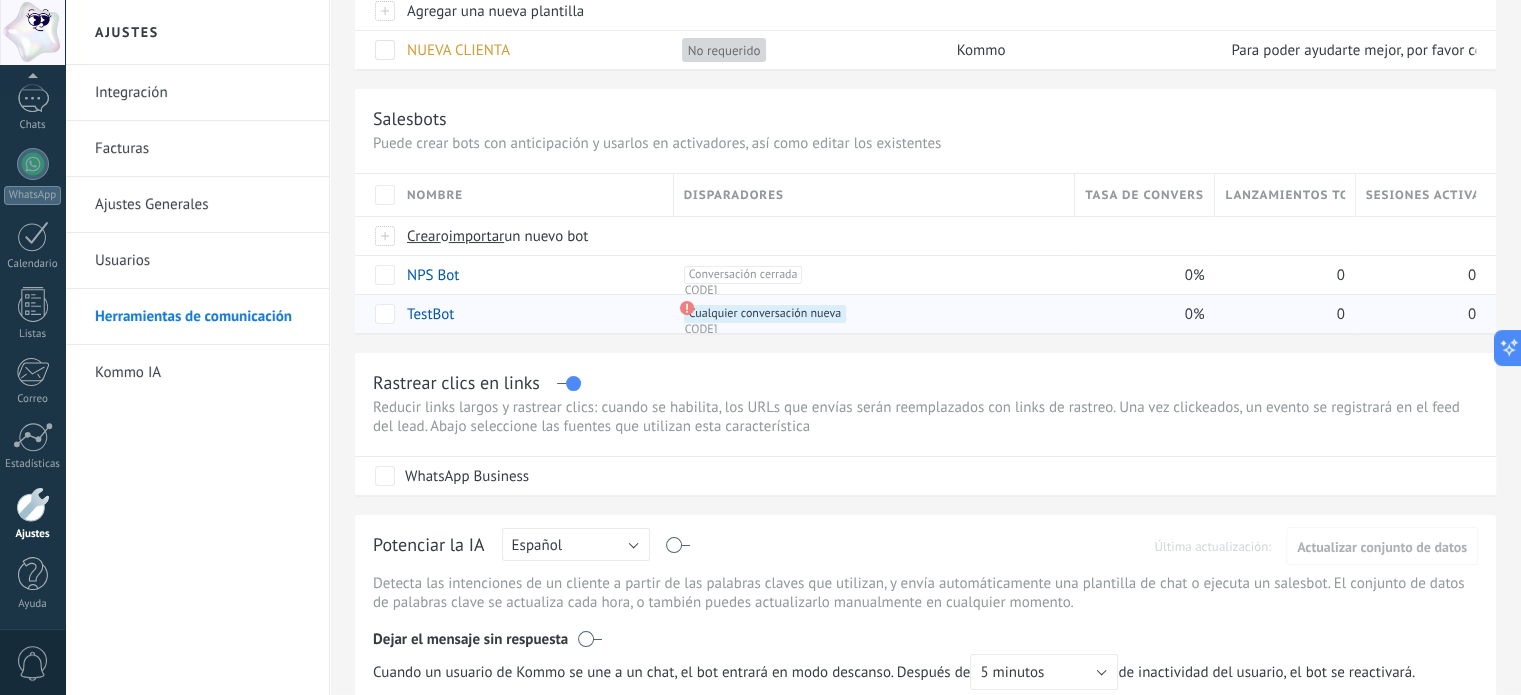 click on "Cualquier conversación nueva +0" at bounding box center [765, 314] 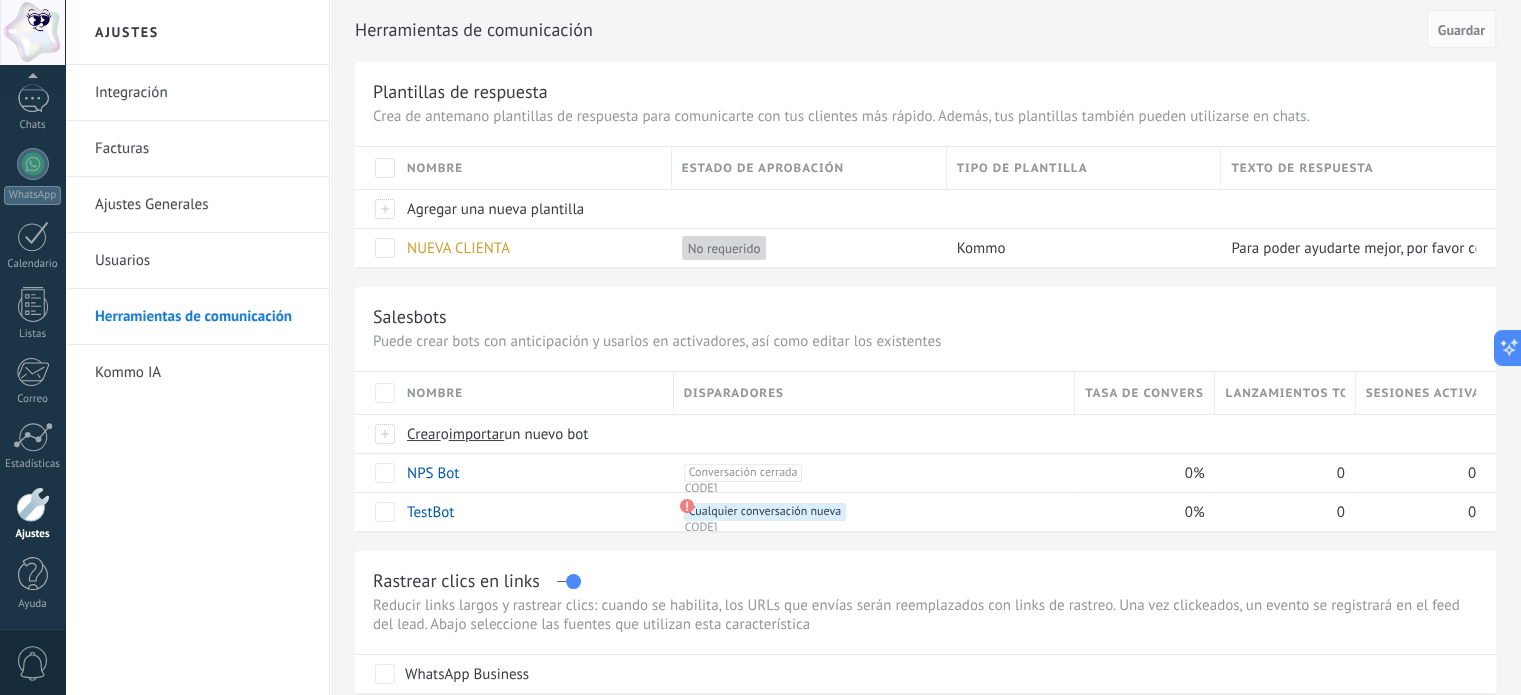 scroll, scrollTop: 4, scrollLeft: 0, axis: vertical 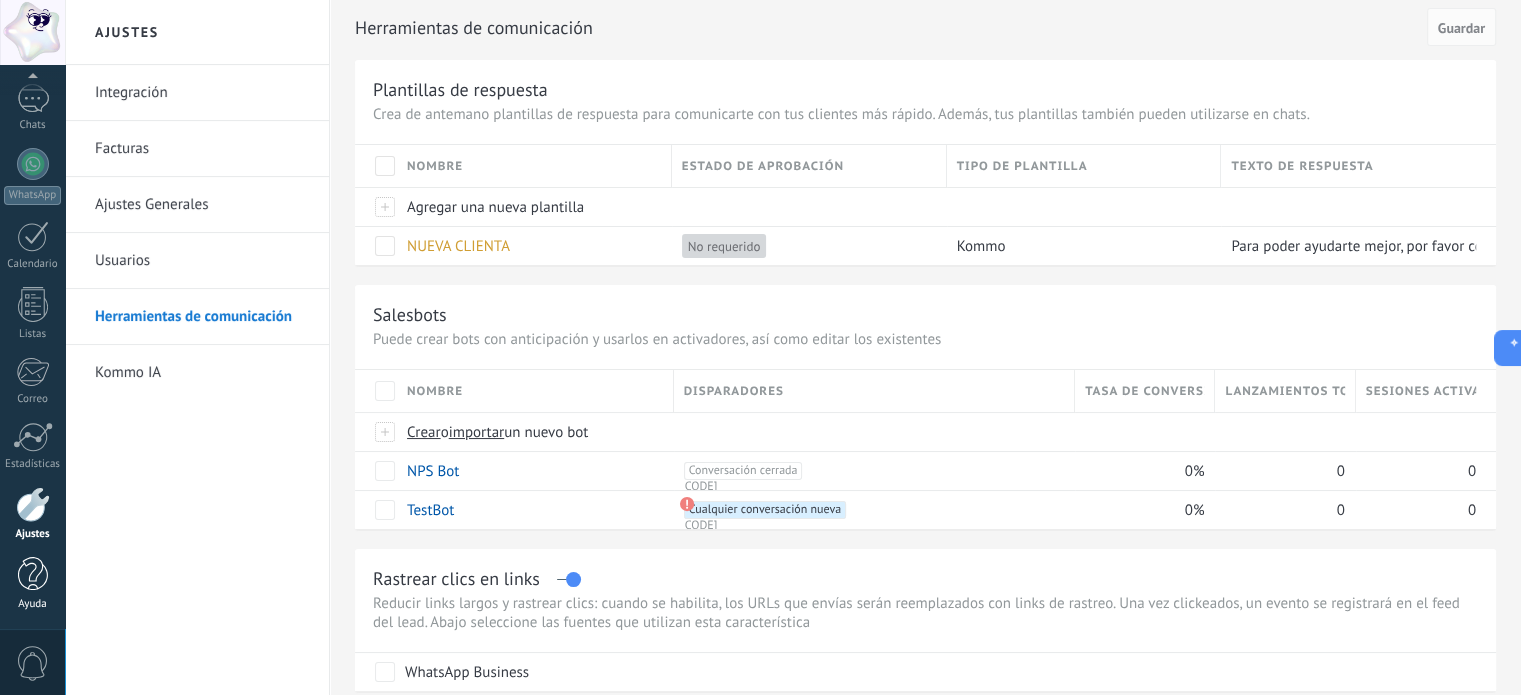 click at bounding box center (33, 574) 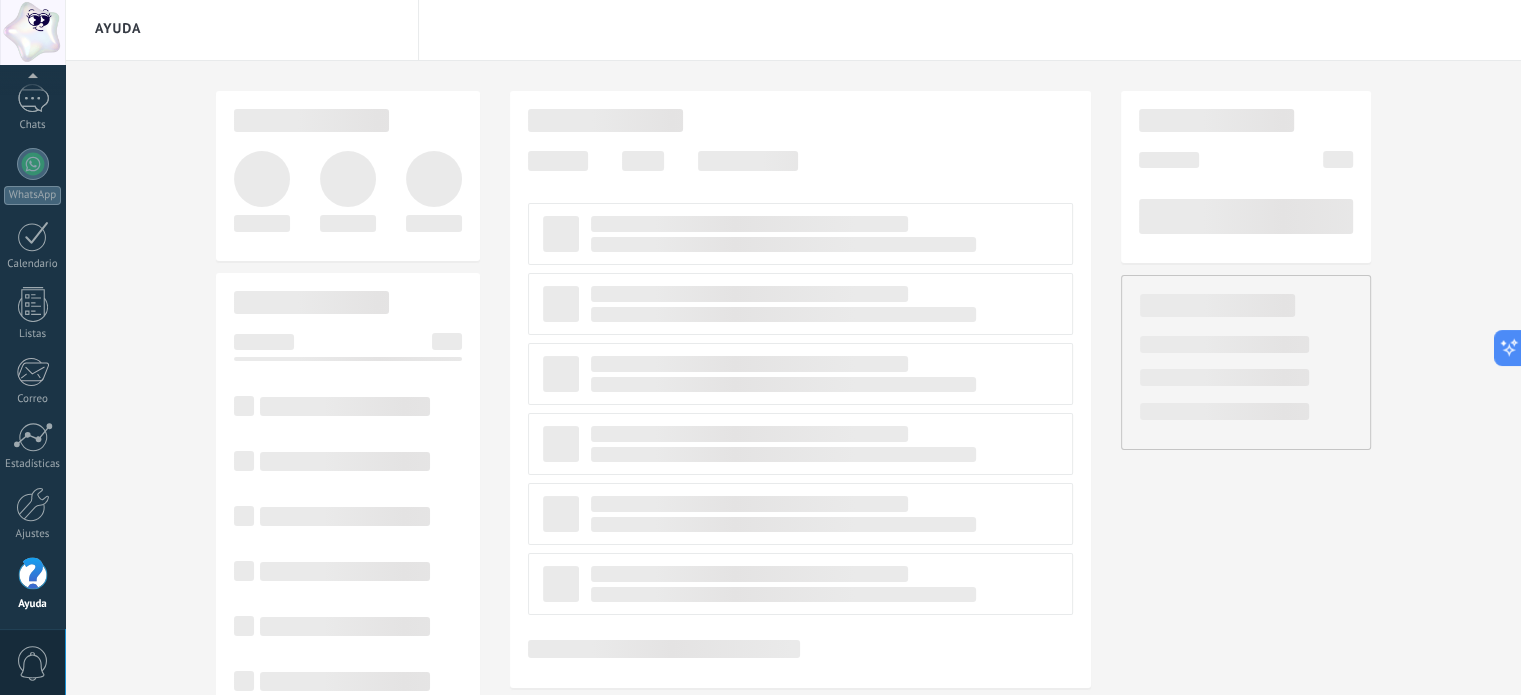 scroll, scrollTop: 0, scrollLeft: 0, axis: both 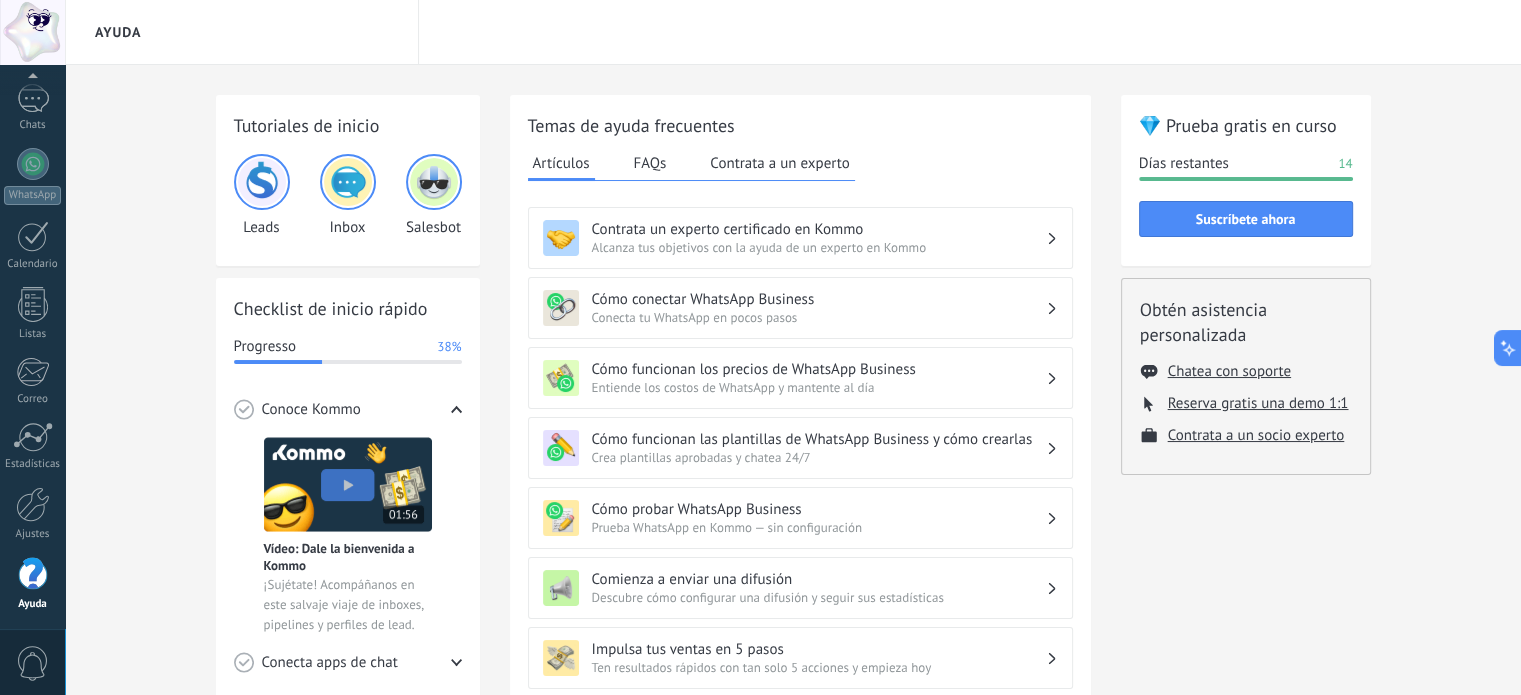 drag, startPoint x: 36, startPoint y: 563, endPoint x: 10, endPoint y: 623, distance: 65.39113 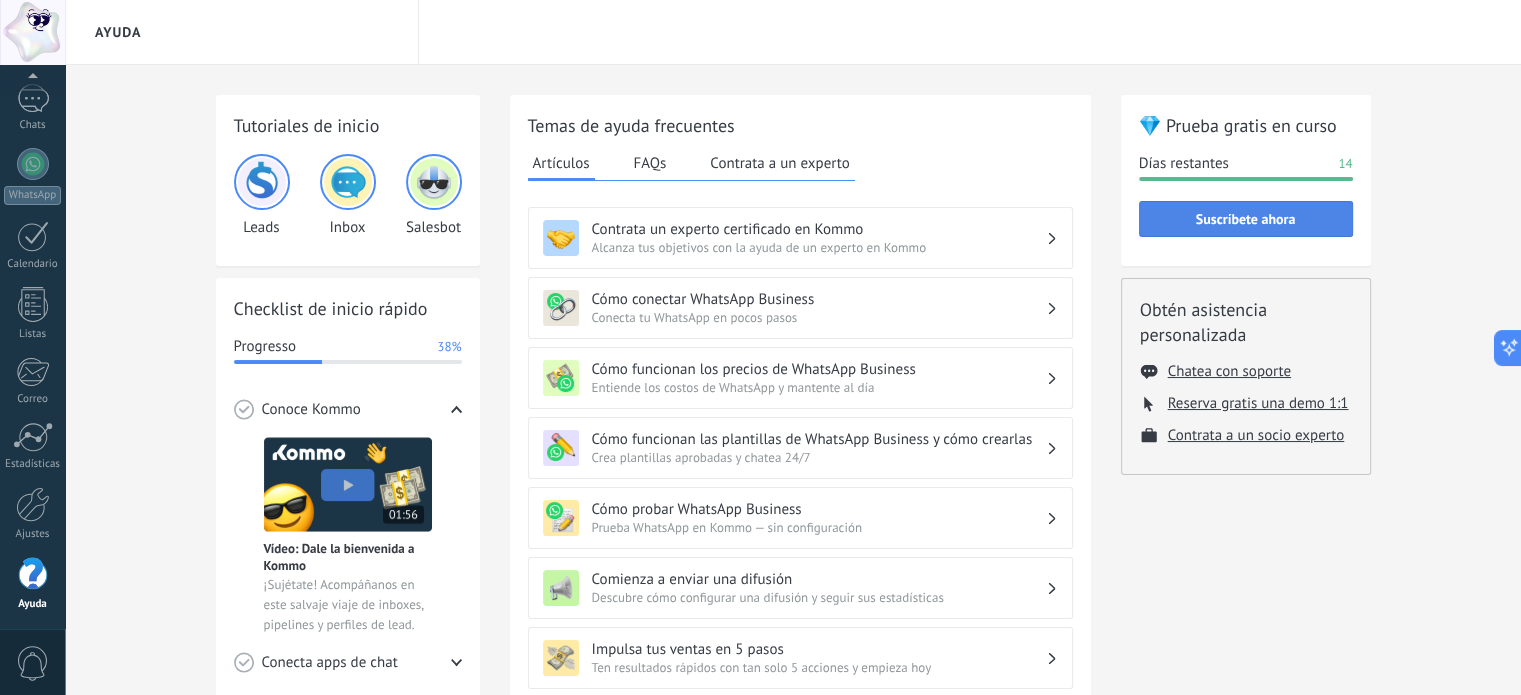 click on "Suscríbete ahora" at bounding box center (1246, 219) 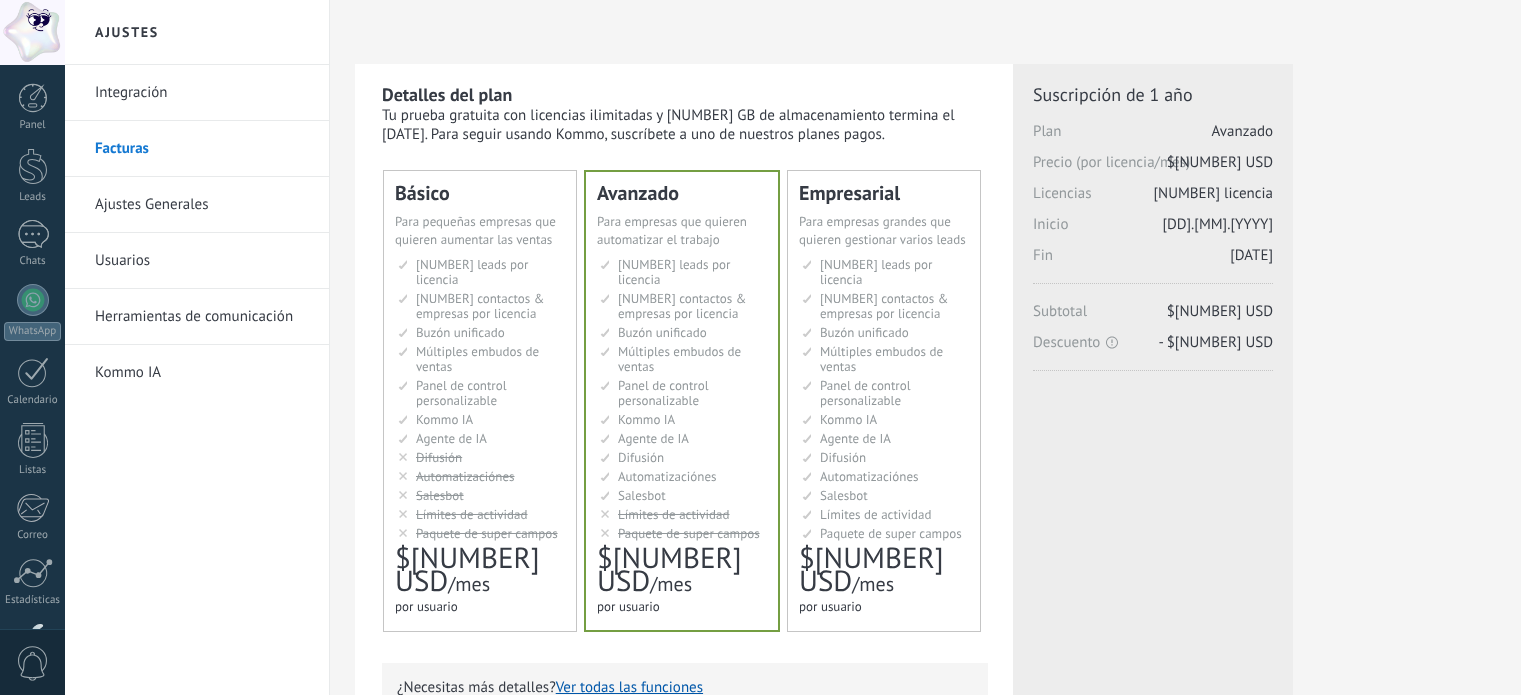 scroll, scrollTop: 0, scrollLeft: 0, axis: both 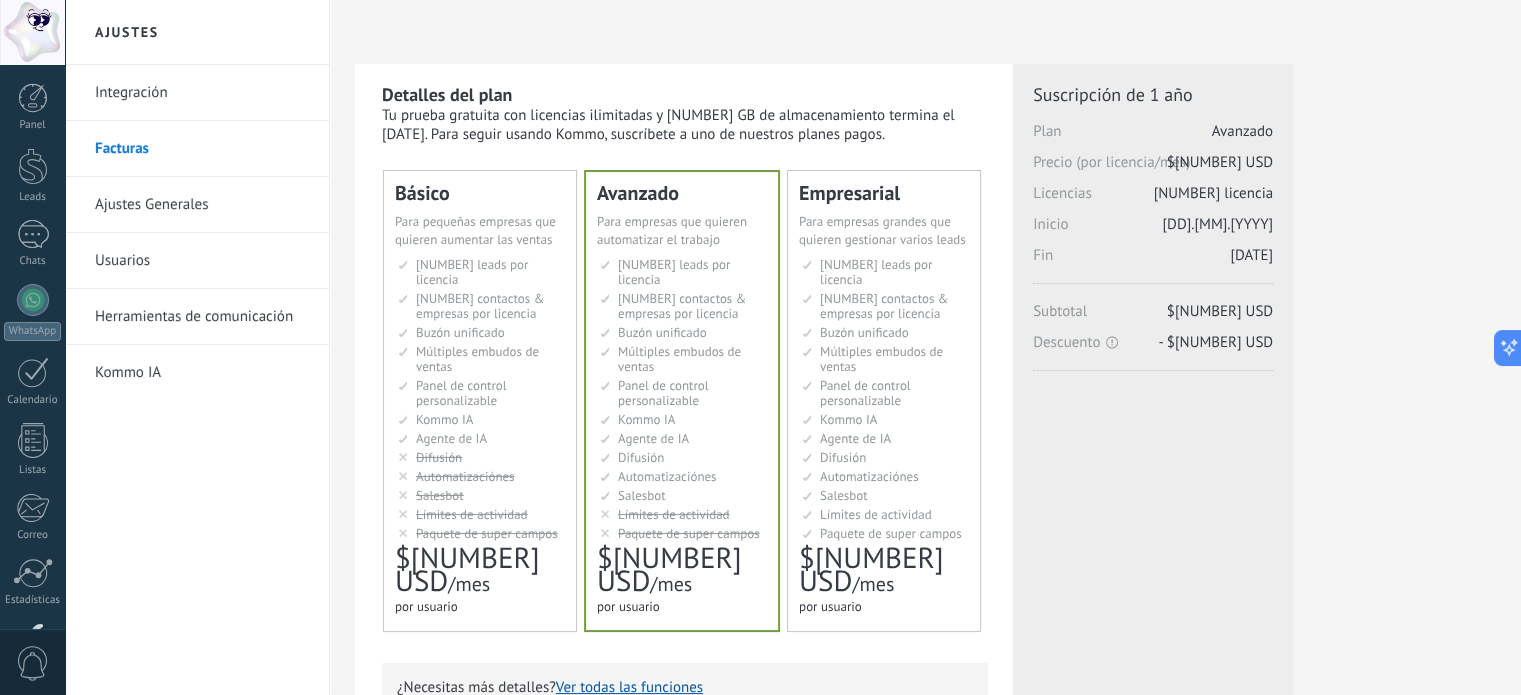 click on "2.500 сделок на место
2.500 leads per seat
2.500 leads por licencia
添加线索和联系人
2.500 leads por licença
2.500 lead per slot
Lisans başına 2.500 müşteri
12.500 контактов & компаний на место
12.500 contacts & companies per seat
12.500 contactos & empresas por licencia
定制销售阶段并与销售渠道合作
12.500 contatos & empresas por licença
12.500 kontak & perusahaan per slot
Lisans başına 12.500 kişi & şirket kaydı
Общий inbox
Unified inbox
Buzón unificado
Inbox unificado
Inbox terpadu
Birleşik gelen kutusu
Множество воронок" at bounding box center (481, 399) 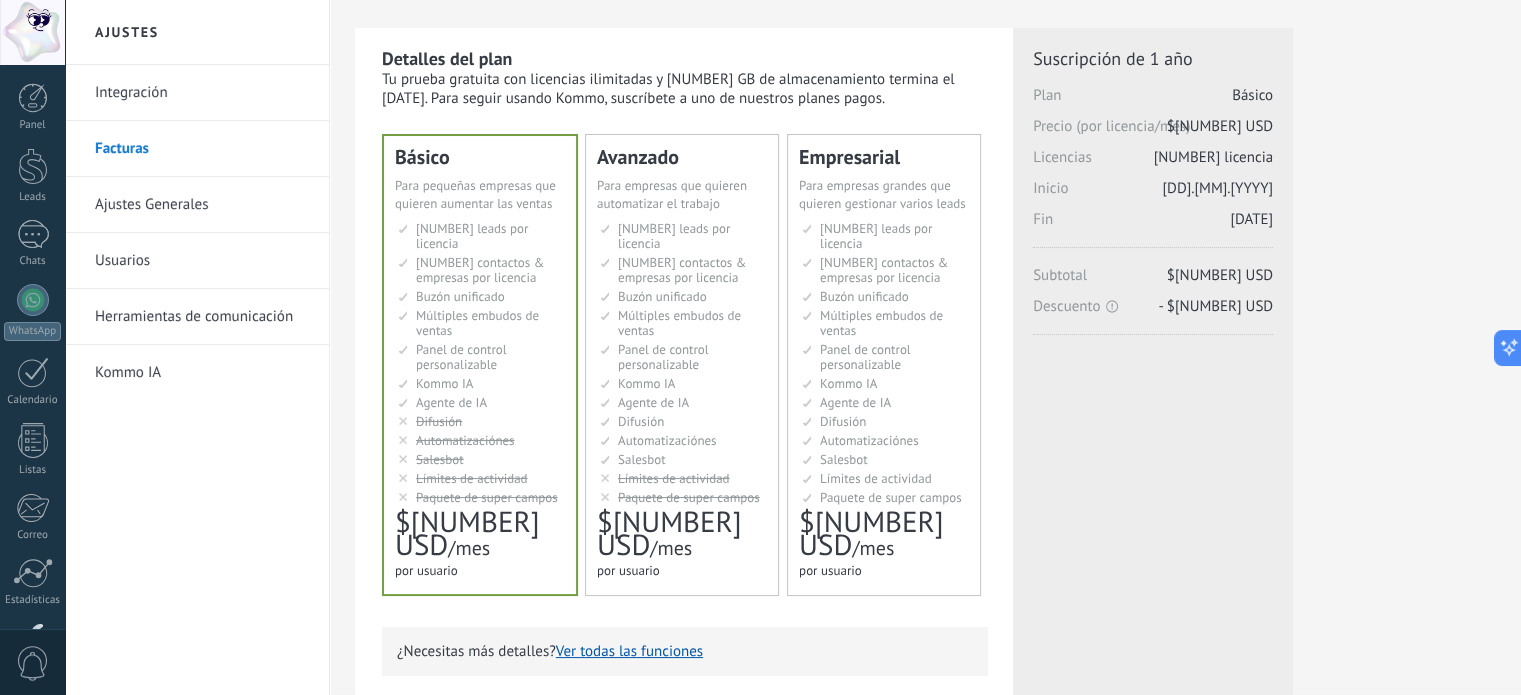 scroll, scrollTop: 37, scrollLeft: 0, axis: vertical 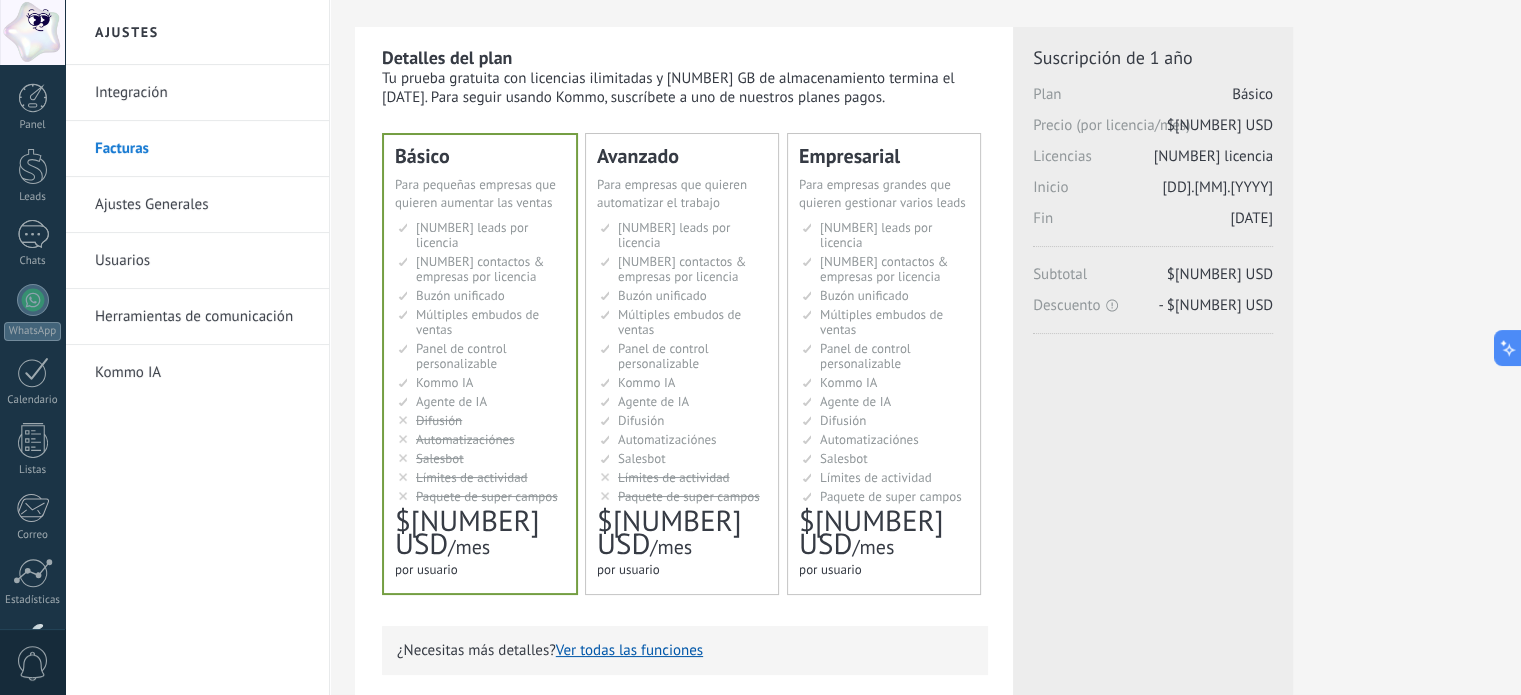 click on "Paquete de super campos" at bounding box center [876, 235] 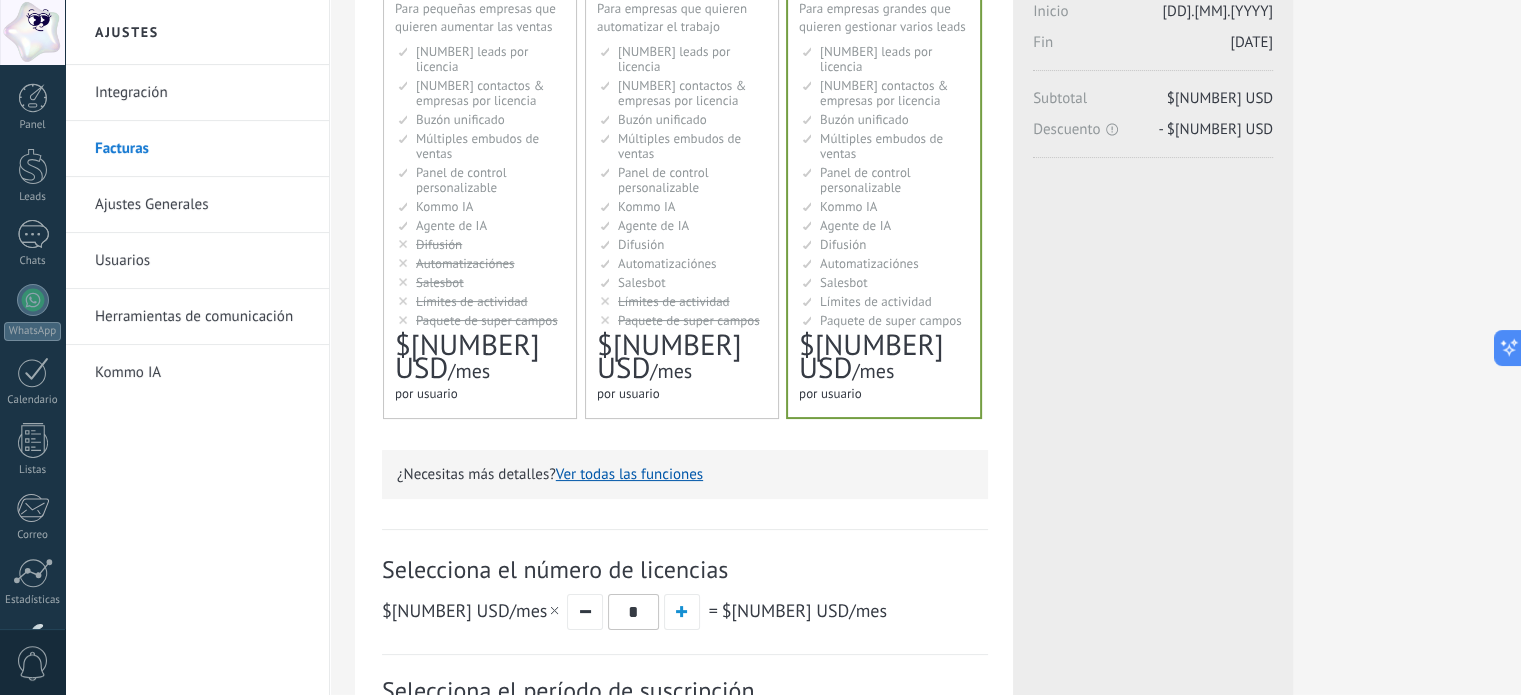 scroll, scrollTop: 587, scrollLeft: 0, axis: vertical 